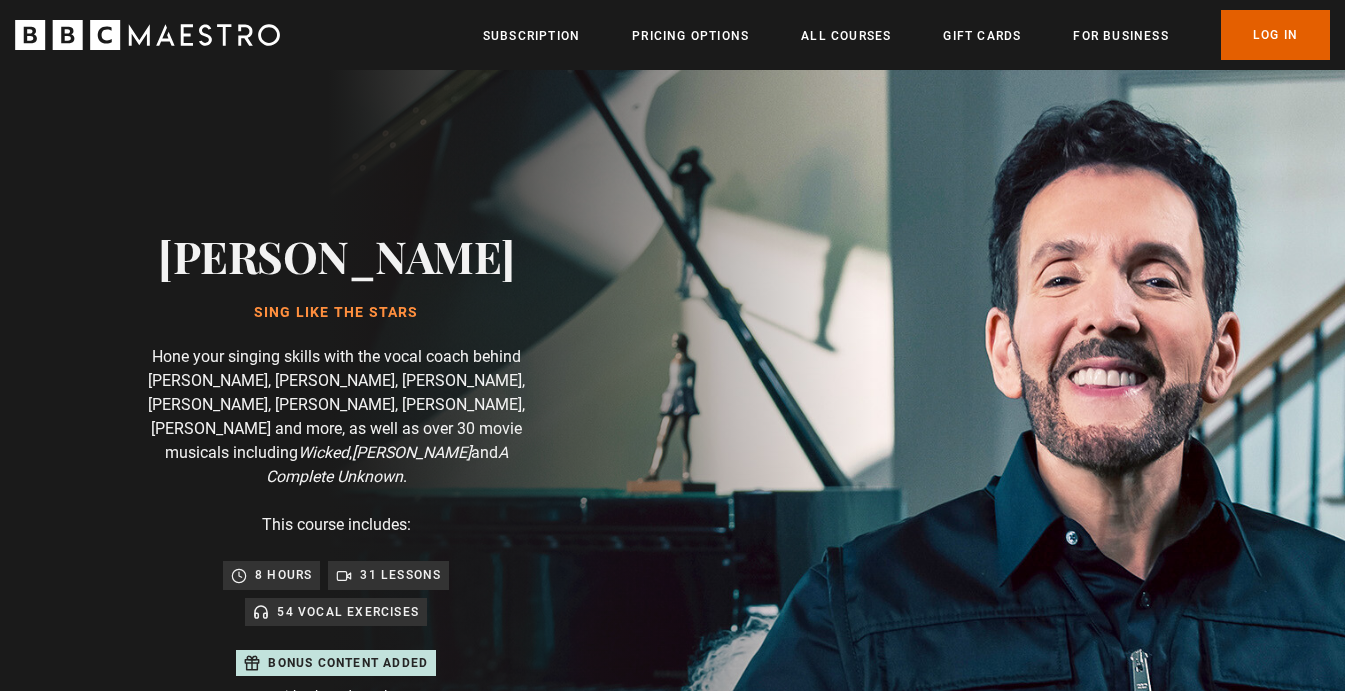 scroll, scrollTop: 0, scrollLeft: 0, axis: both 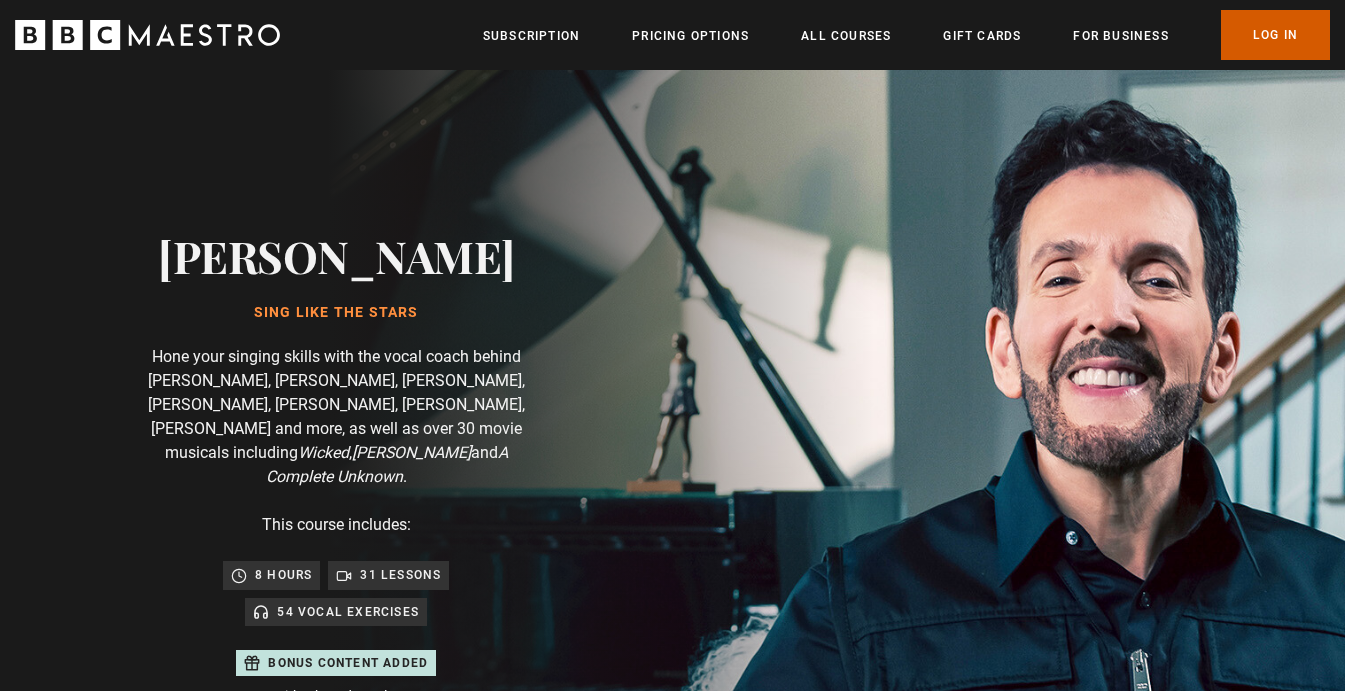 click on "Log In" at bounding box center (1275, 35) 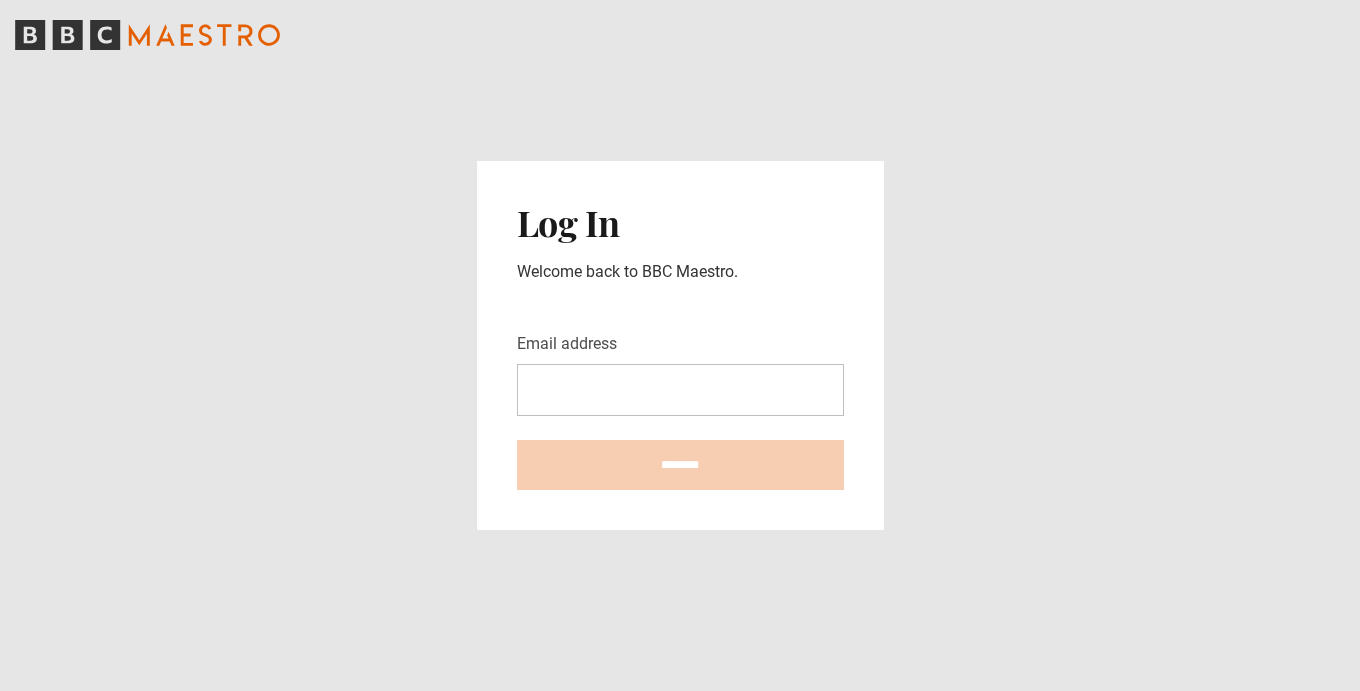 scroll, scrollTop: 0, scrollLeft: 0, axis: both 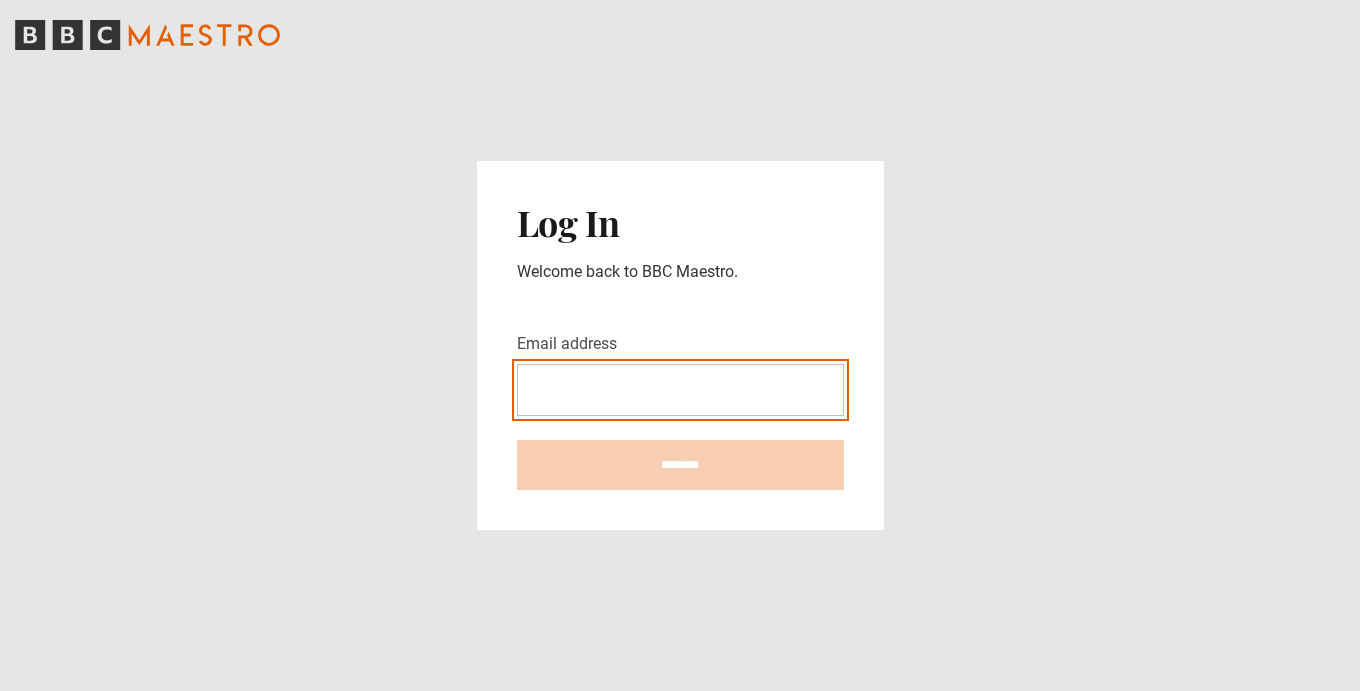 type on "**********" 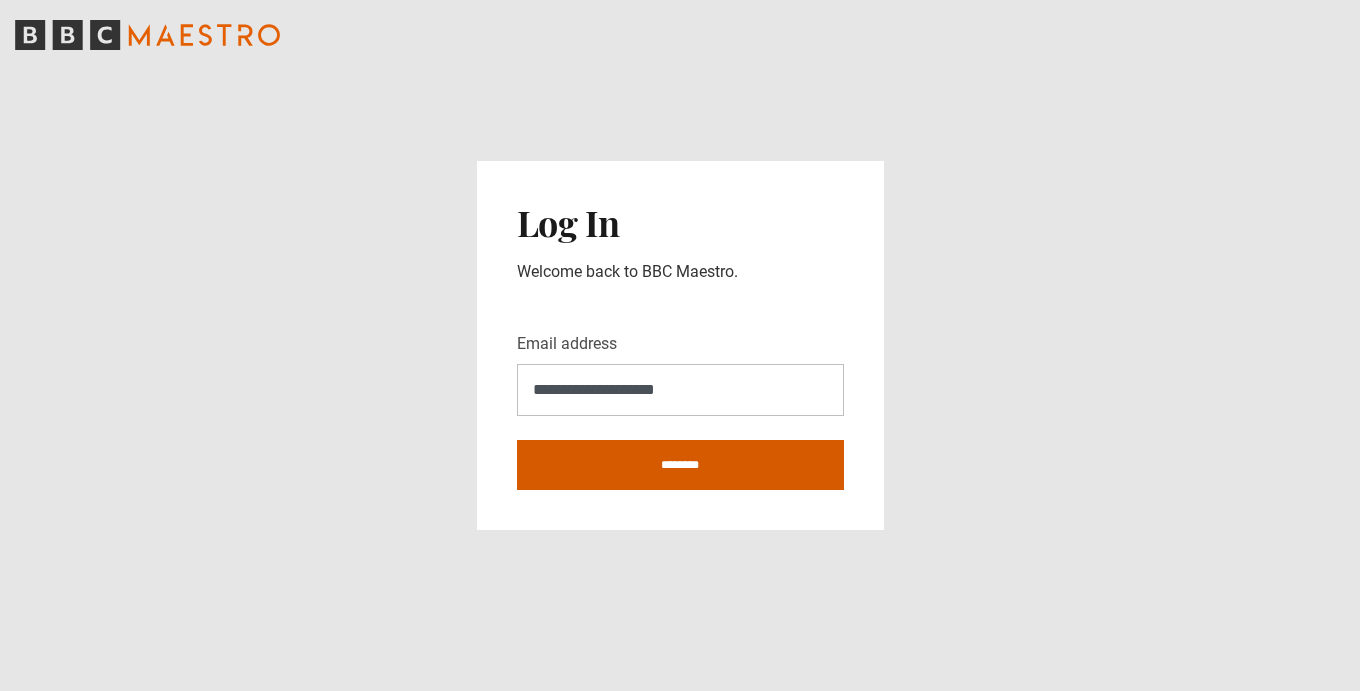 click on "********" at bounding box center (680, 465) 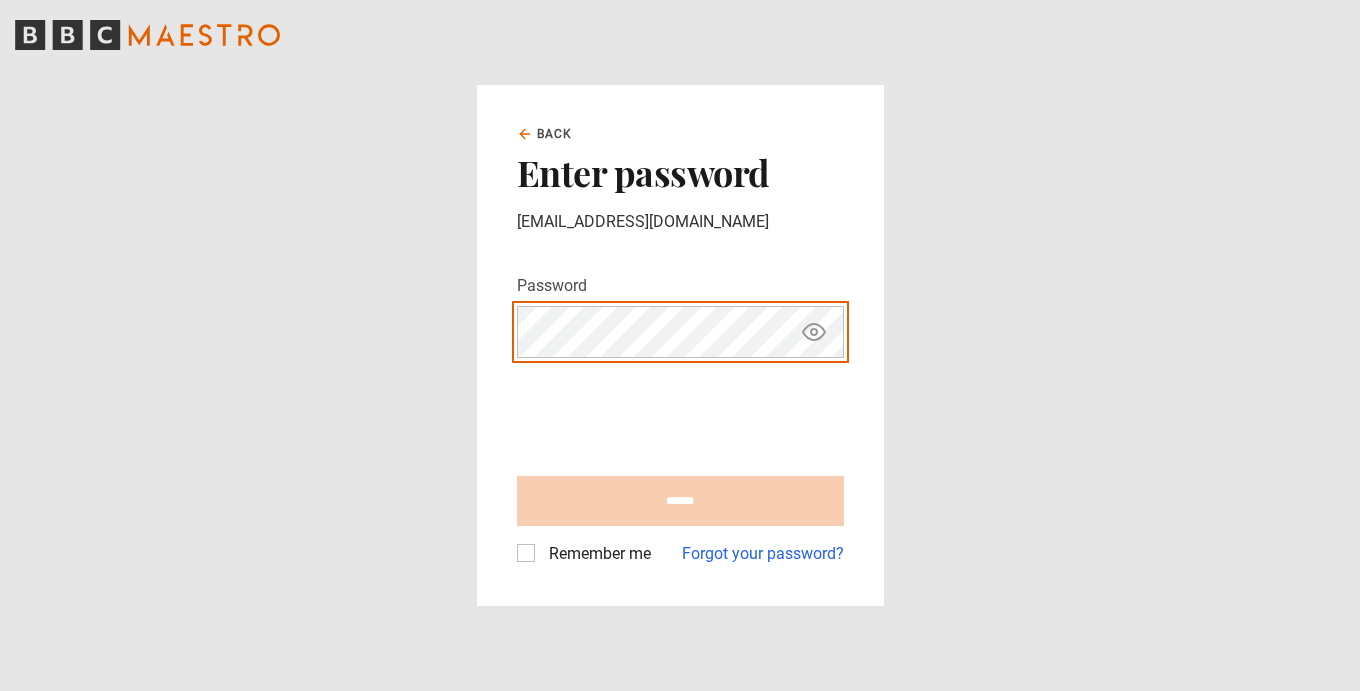 scroll, scrollTop: 0, scrollLeft: 0, axis: both 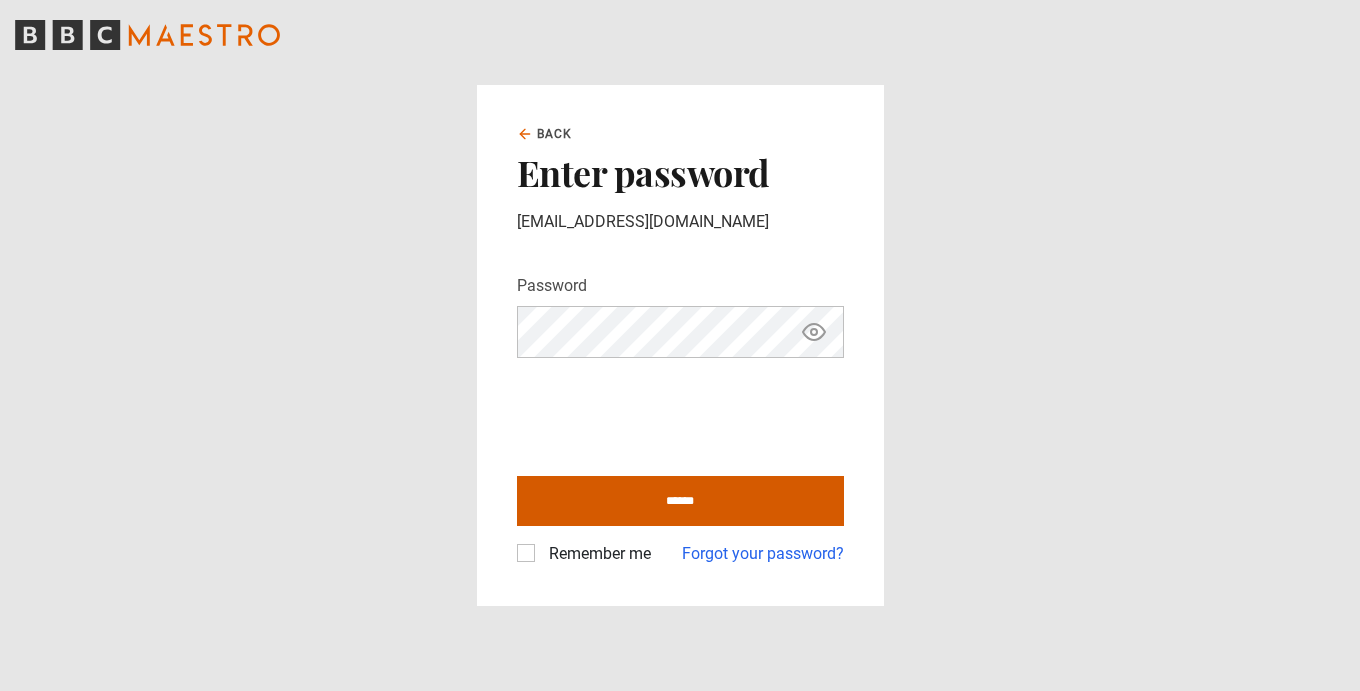 click on "******" at bounding box center [680, 501] 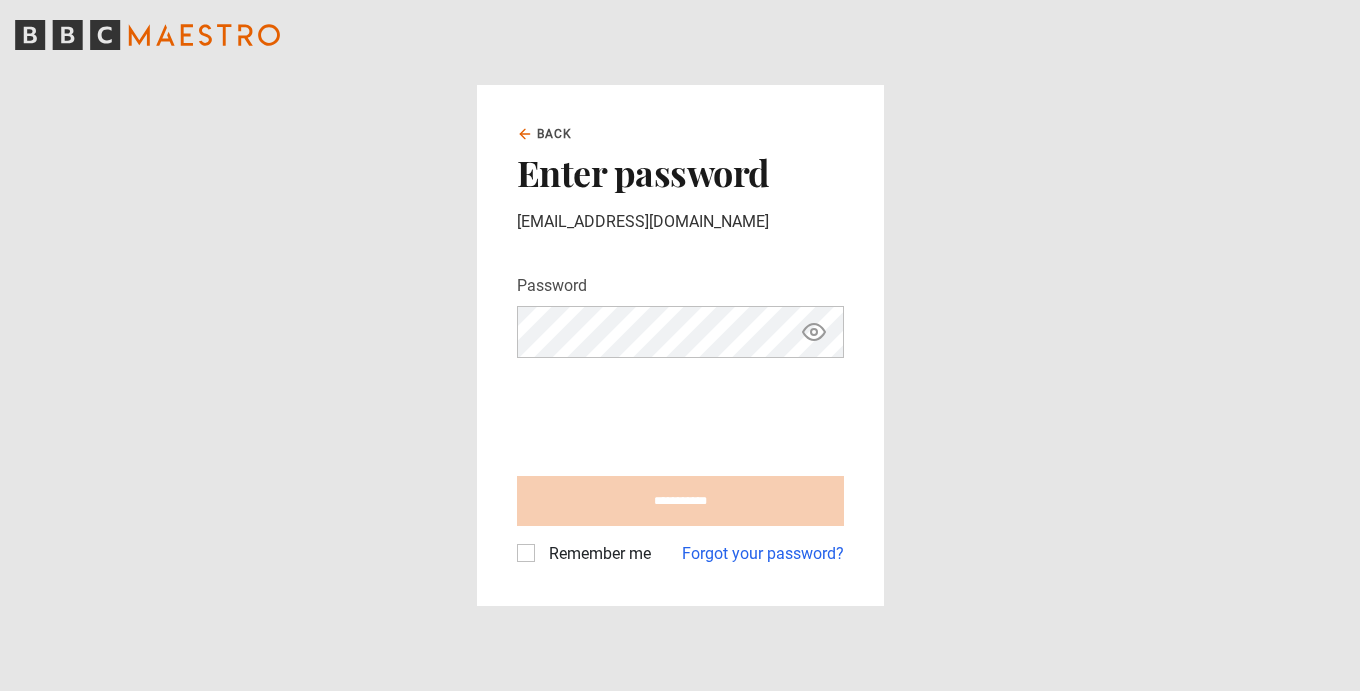 type on "**********" 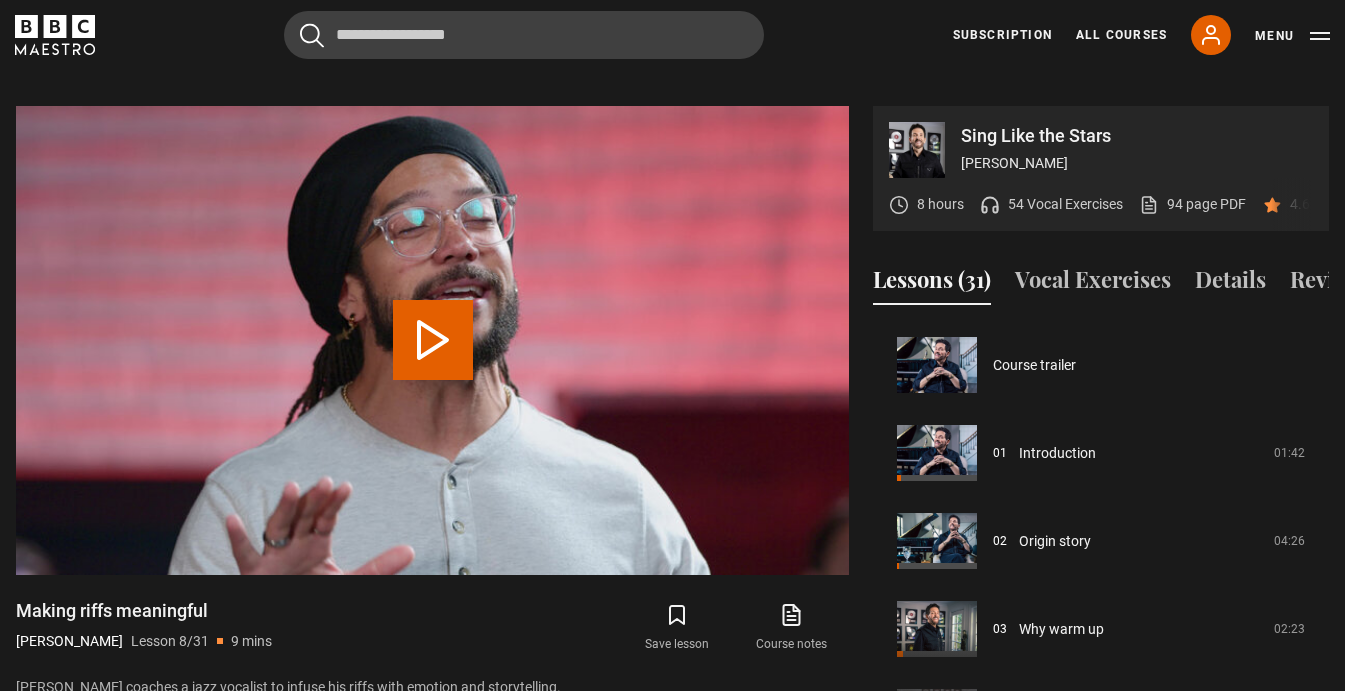 scroll, scrollTop: 955, scrollLeft: 0, axis: vertical 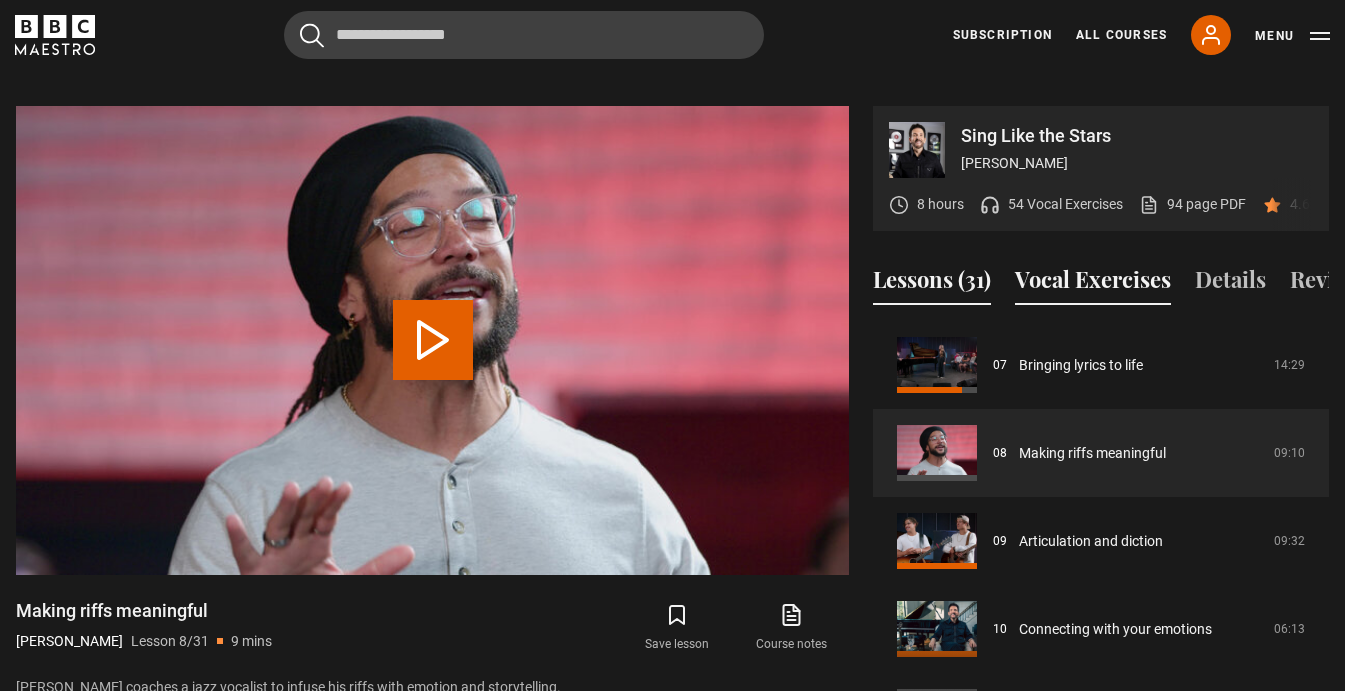 click on "Vocal Exercises" at bounding box center (1093, 284) 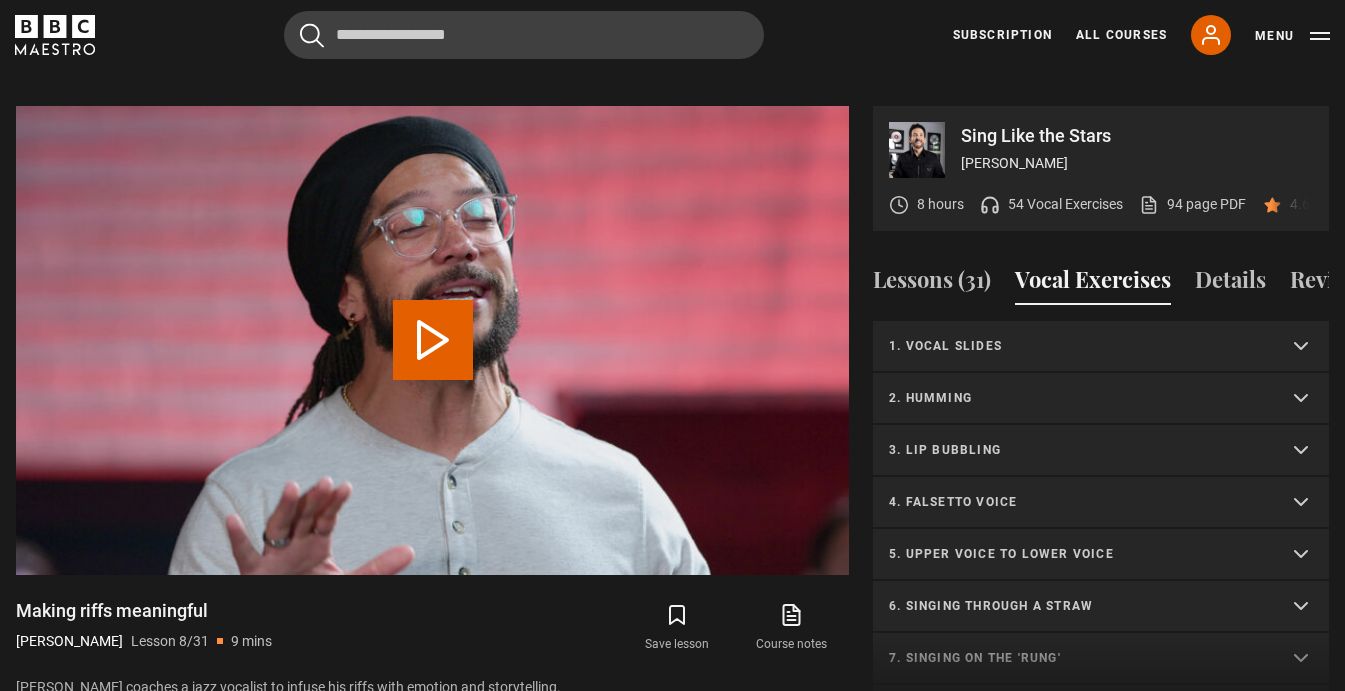 click on "1. Vocal slides" at bounding box center (1077, 346) 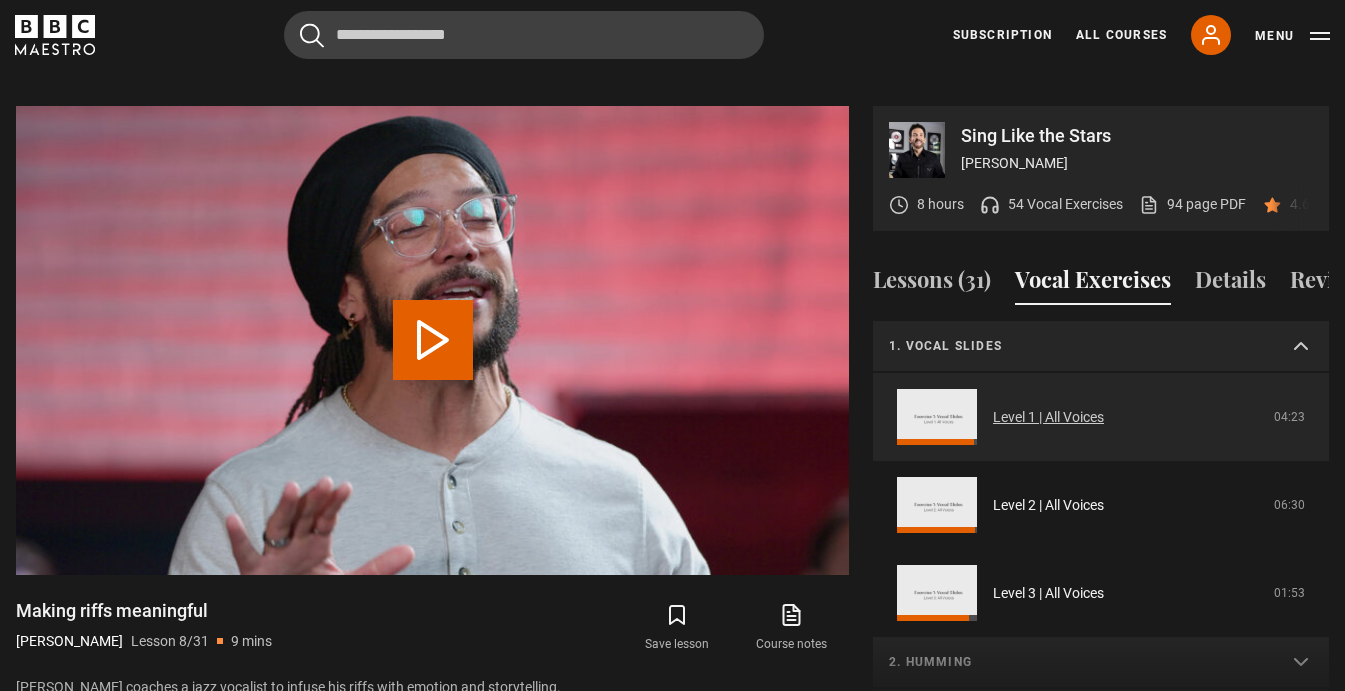 click on "Level 1 | All Voices" at bounding box center (1048, 417) 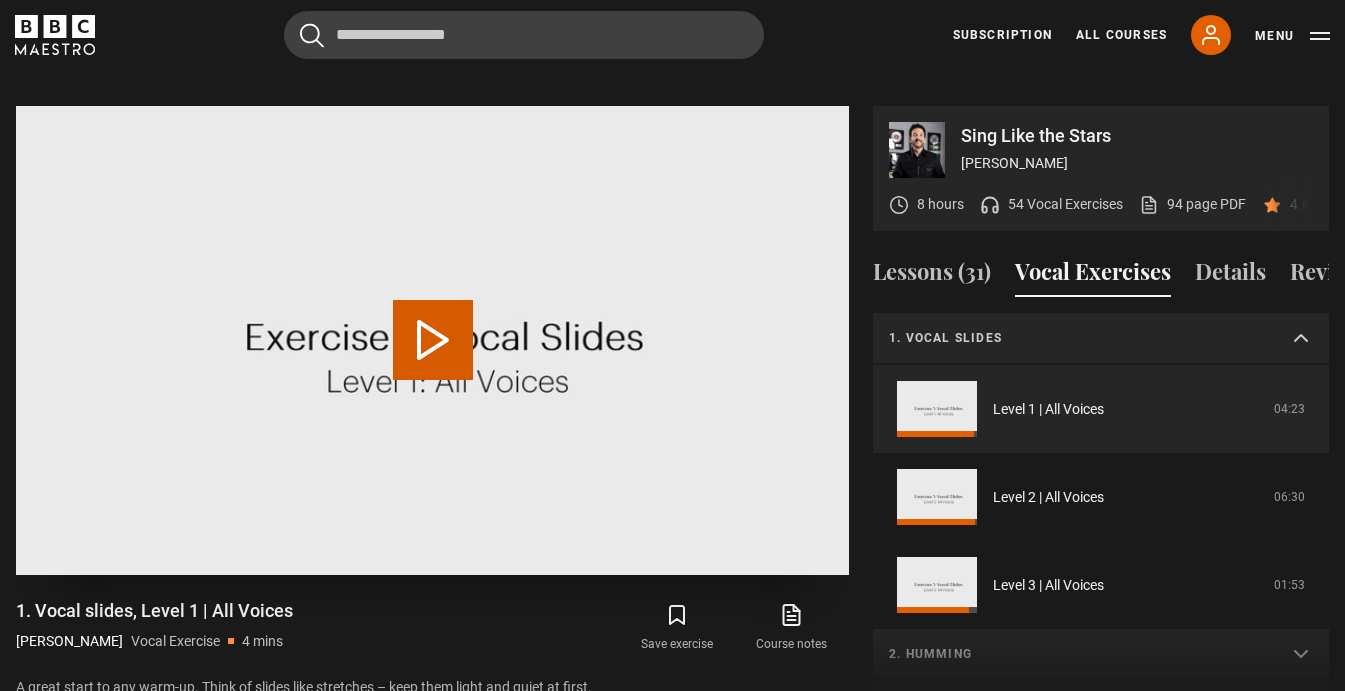 scroll, scrollTop: 955, scrollLeft: 0, axis: vertical 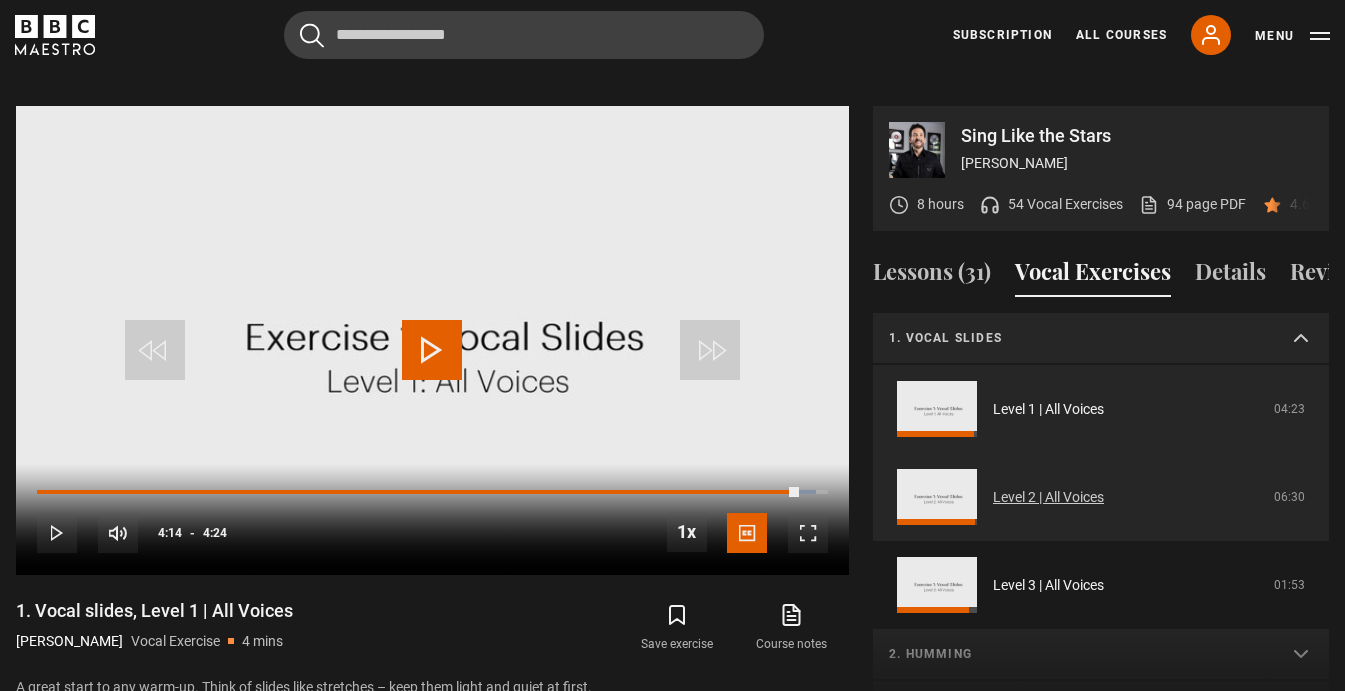 click on "Level 2 | All Voices" at bounding box center (1048, 497) 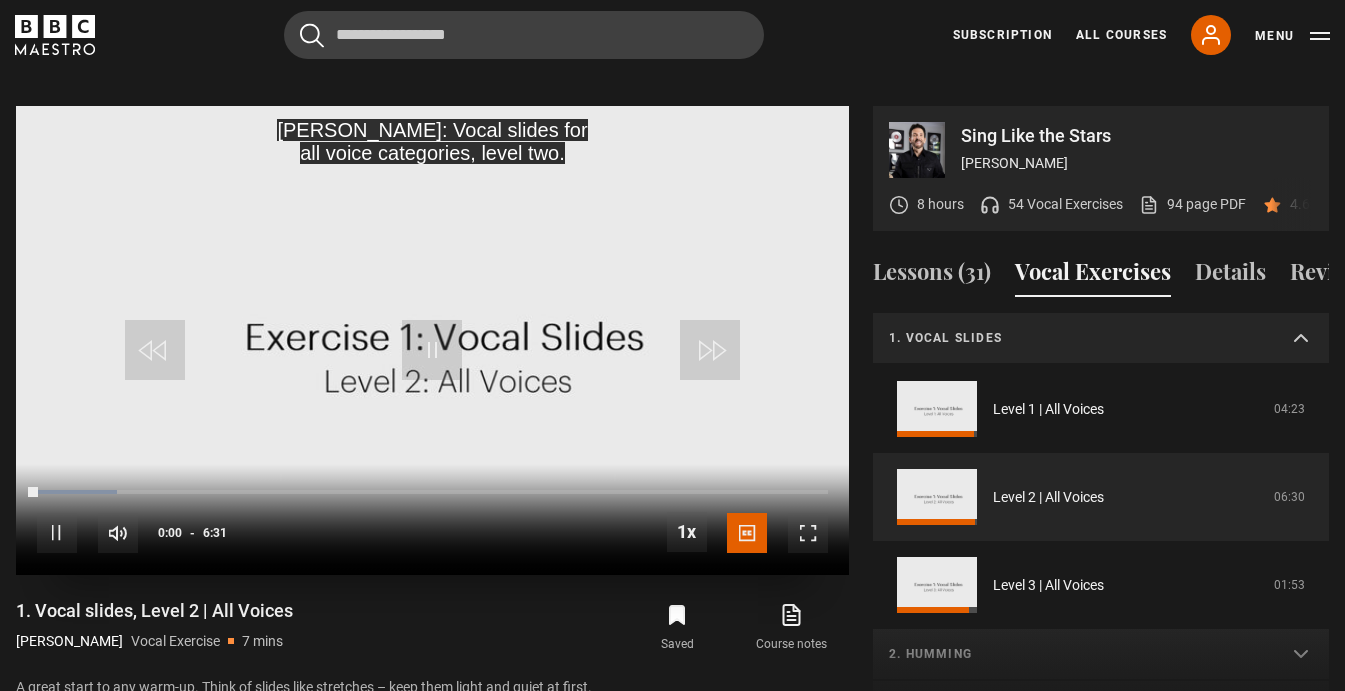 scroll, scrollTop: 955, scrollLeft: 0, axis: vertical 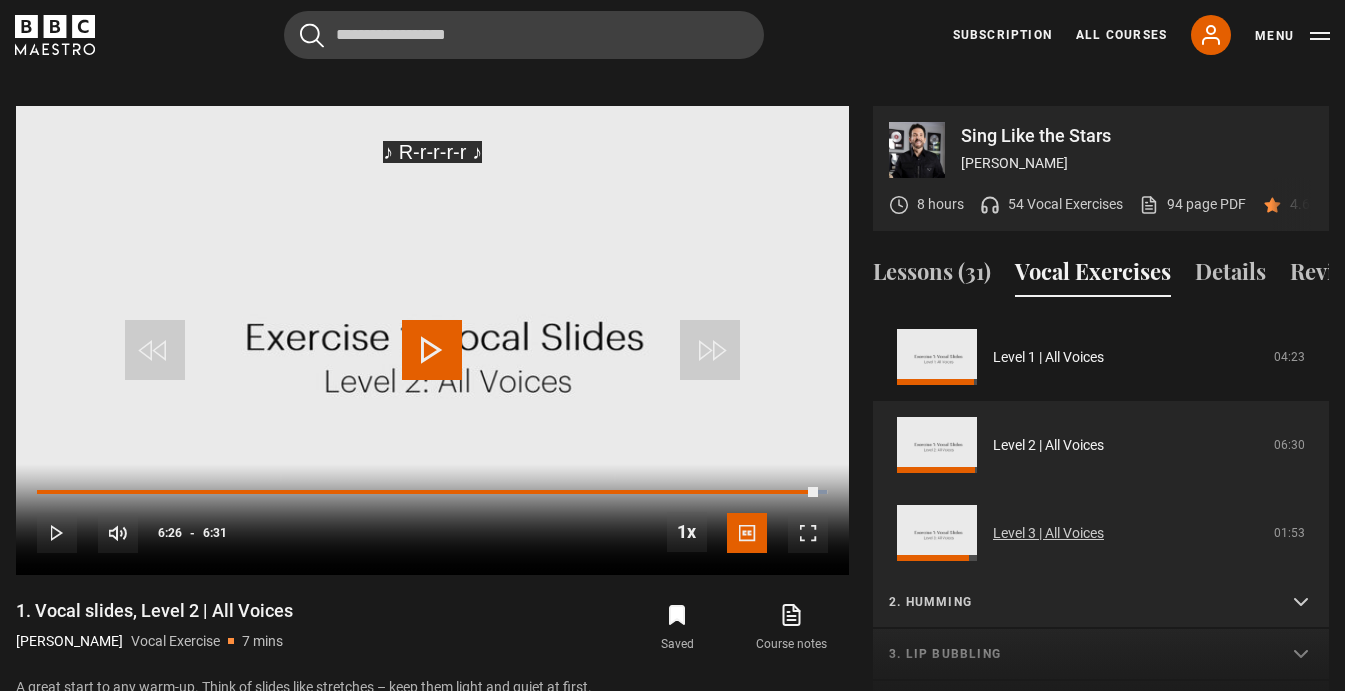 click on "Level 3 | All Voices" at bounding box center (1048, 533) 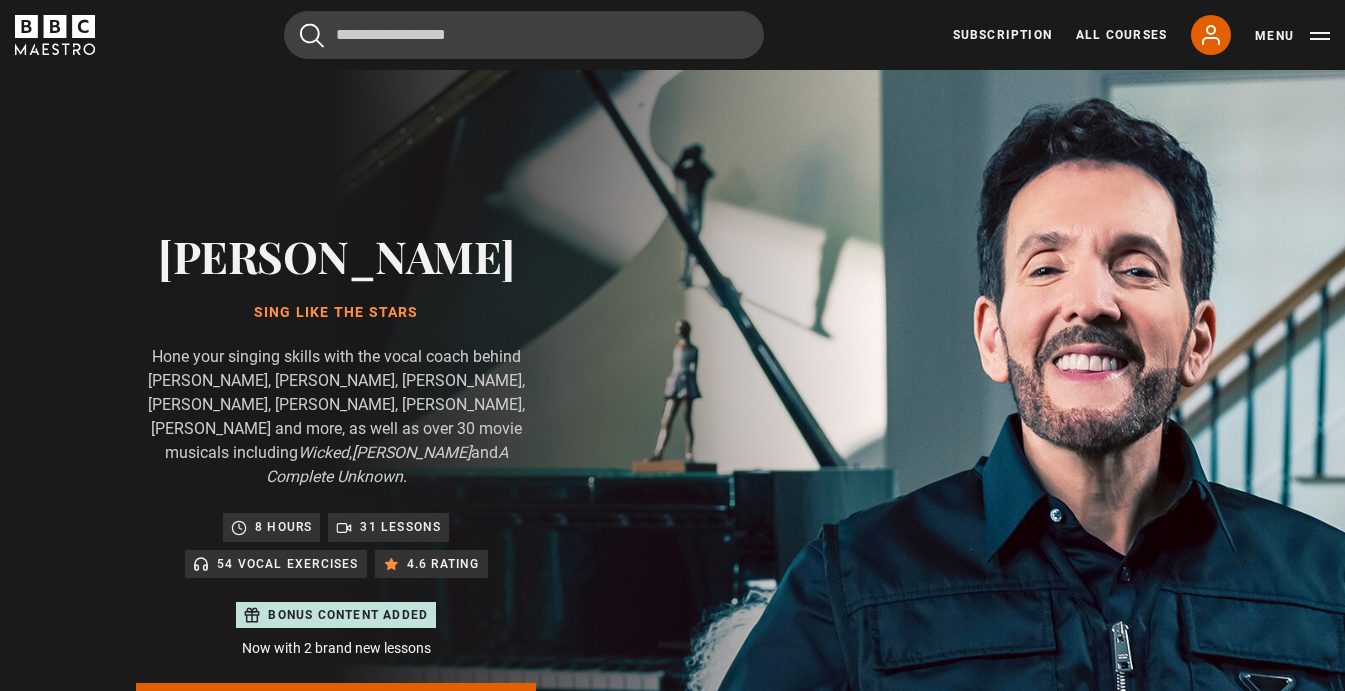 click on "Play Video" at bounding box center (433, 1295) 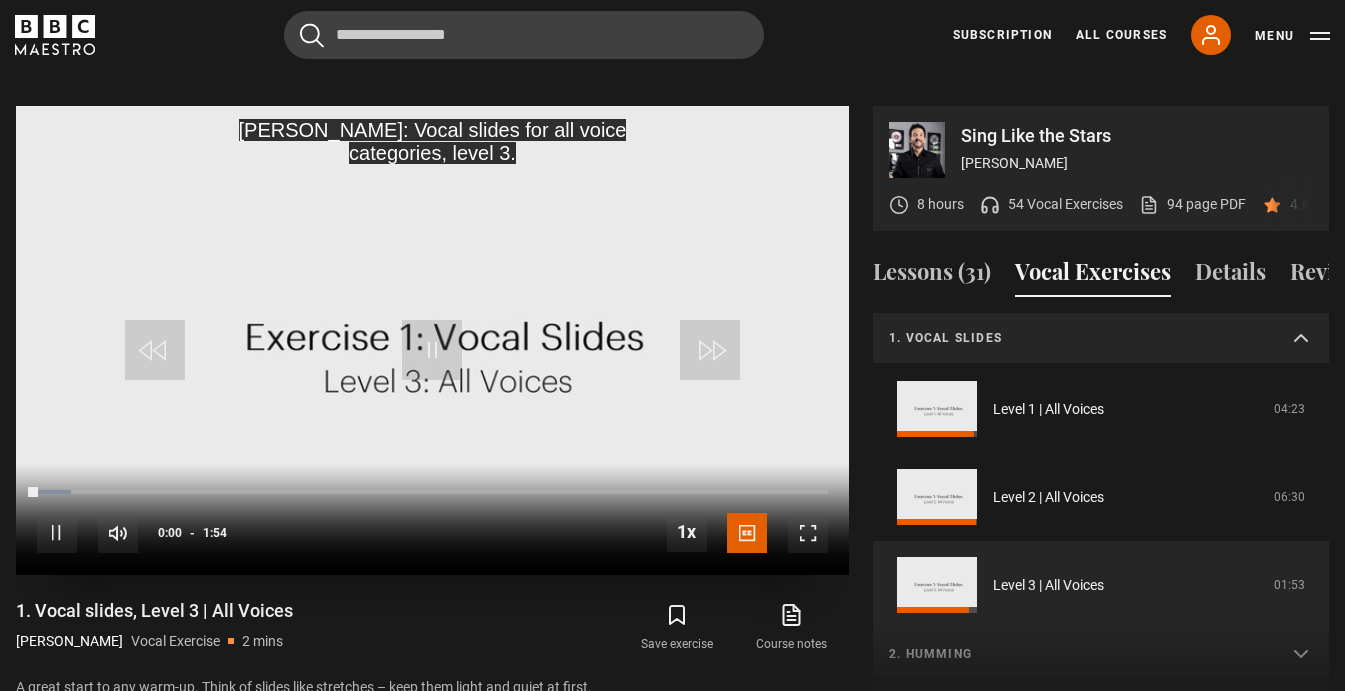 scroll, scrollTop: 955, scrollLeft: 0, axis: vertical 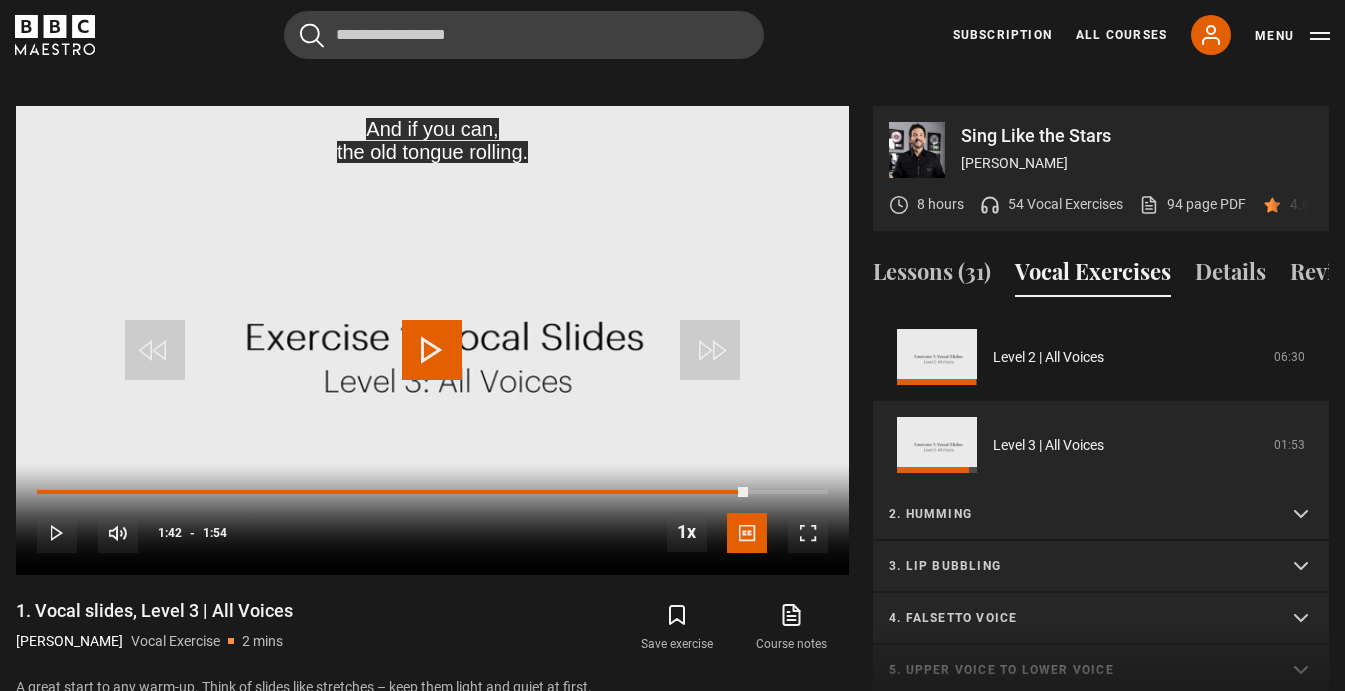 click on "2. Humming" at bounding box center [1077, 514] 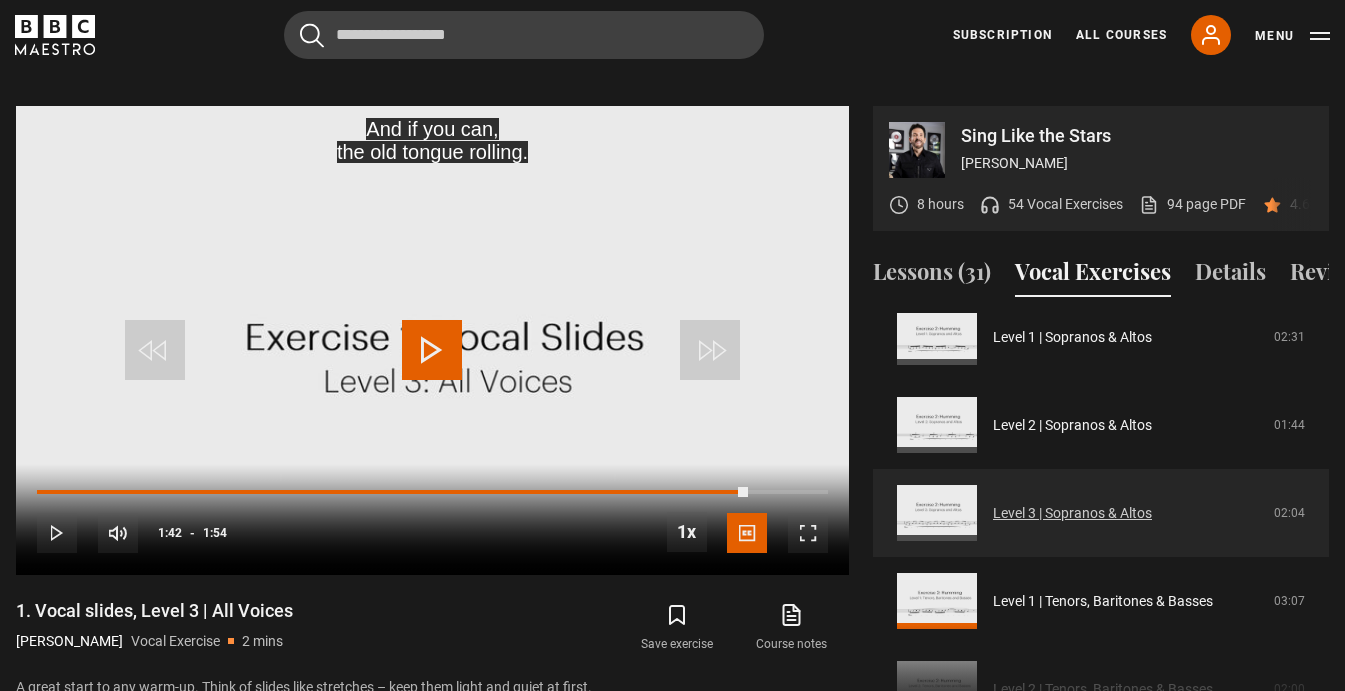scroll, scrollTop: 420, scrollLeft: 0, axis: vertical 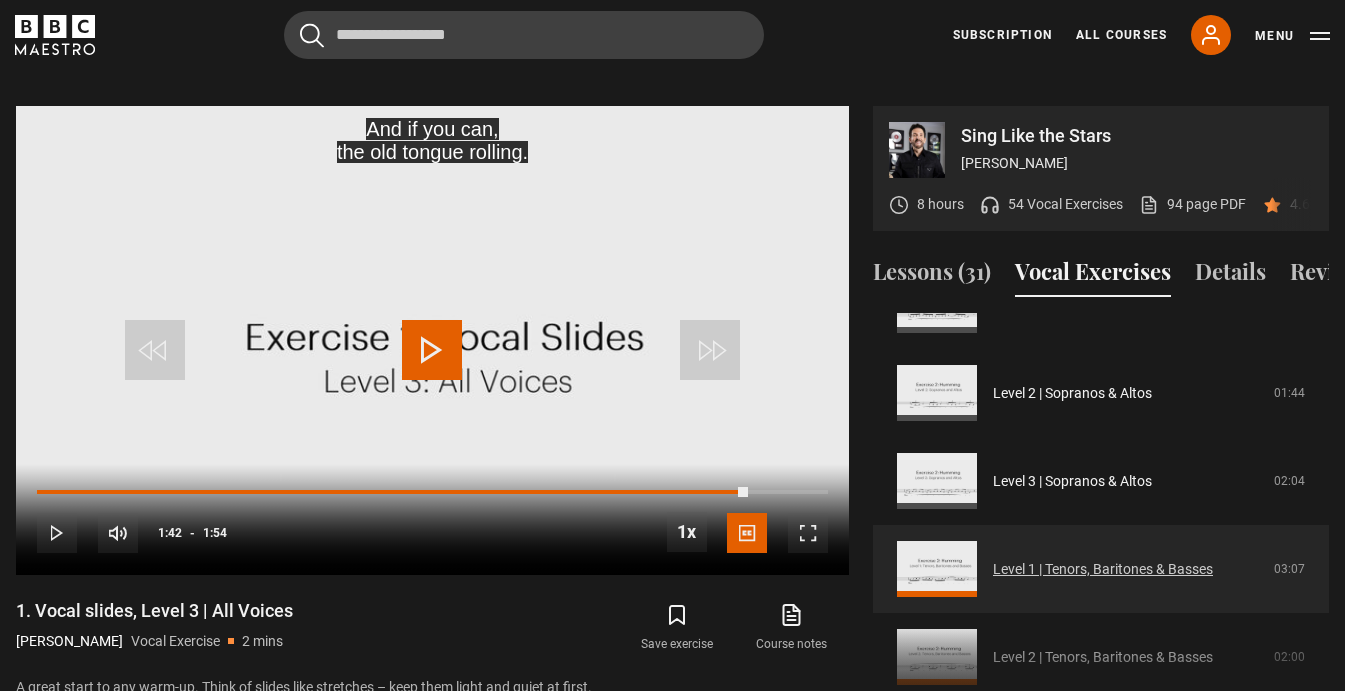 click on "Level 1 | Tenors, Baritones & Basses" at bounding box center (1103, 569) 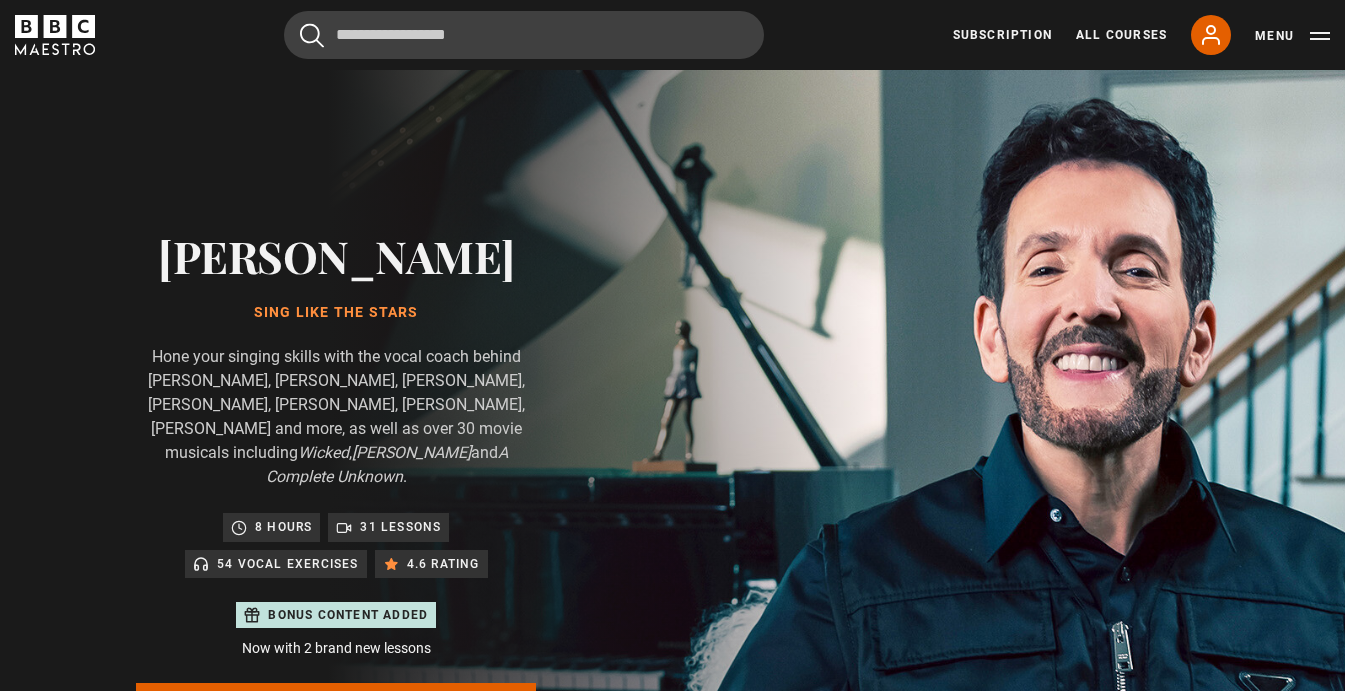 scroll, scrollTop: 955, scrollLeft: 0, axis: vertical 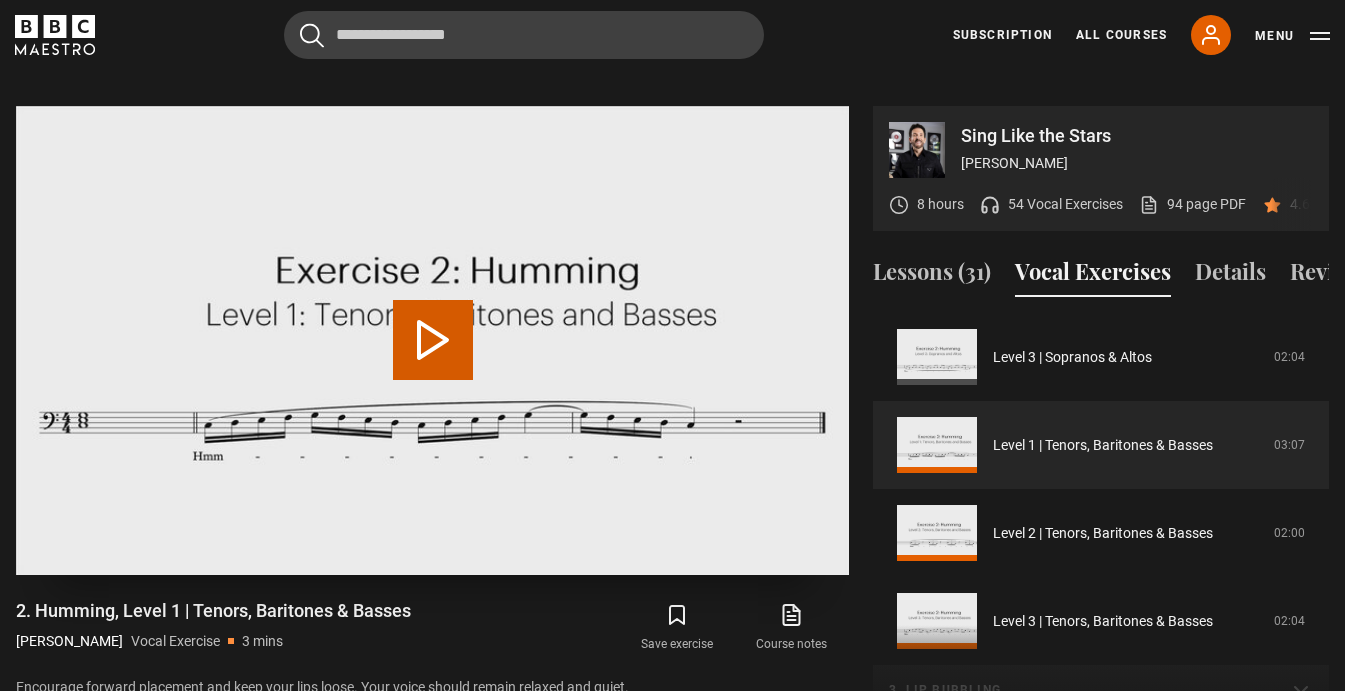 click on "Play Video" at bounding box center [433, 340] 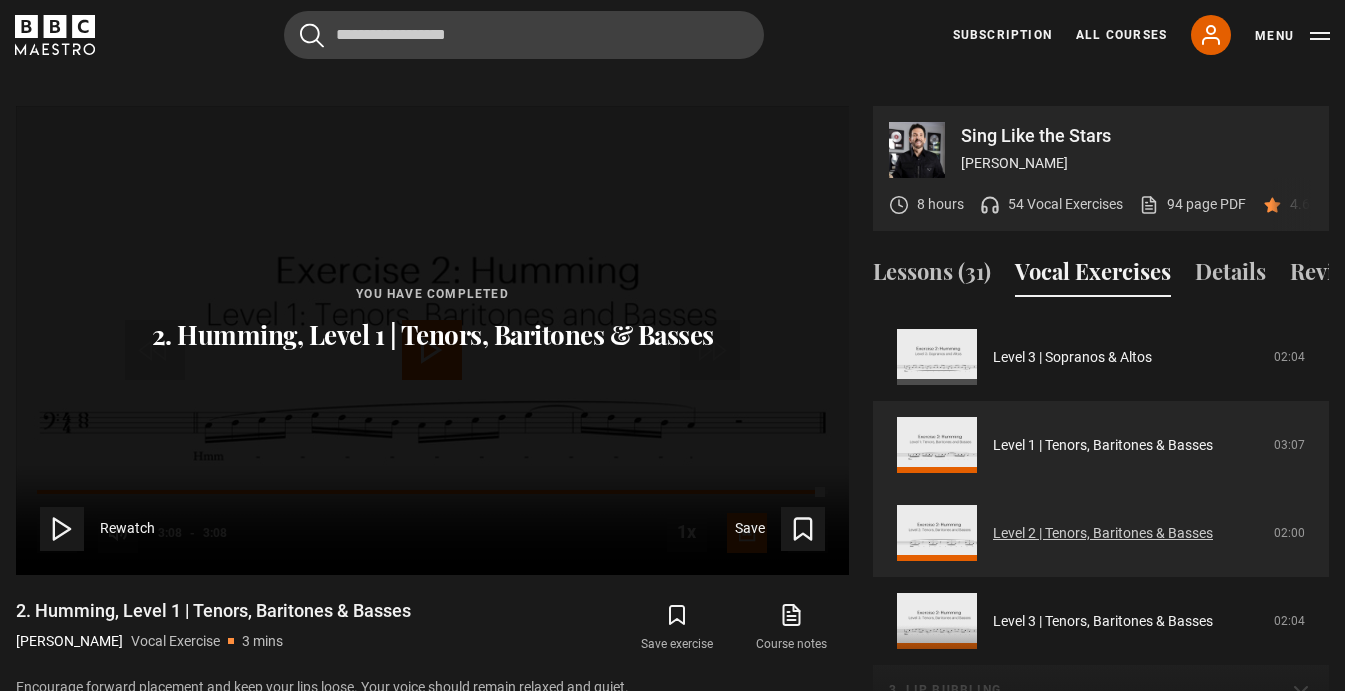 click on "Level 2 | Tenors, Baritones & Basses" at bounding box center (1103, 533) 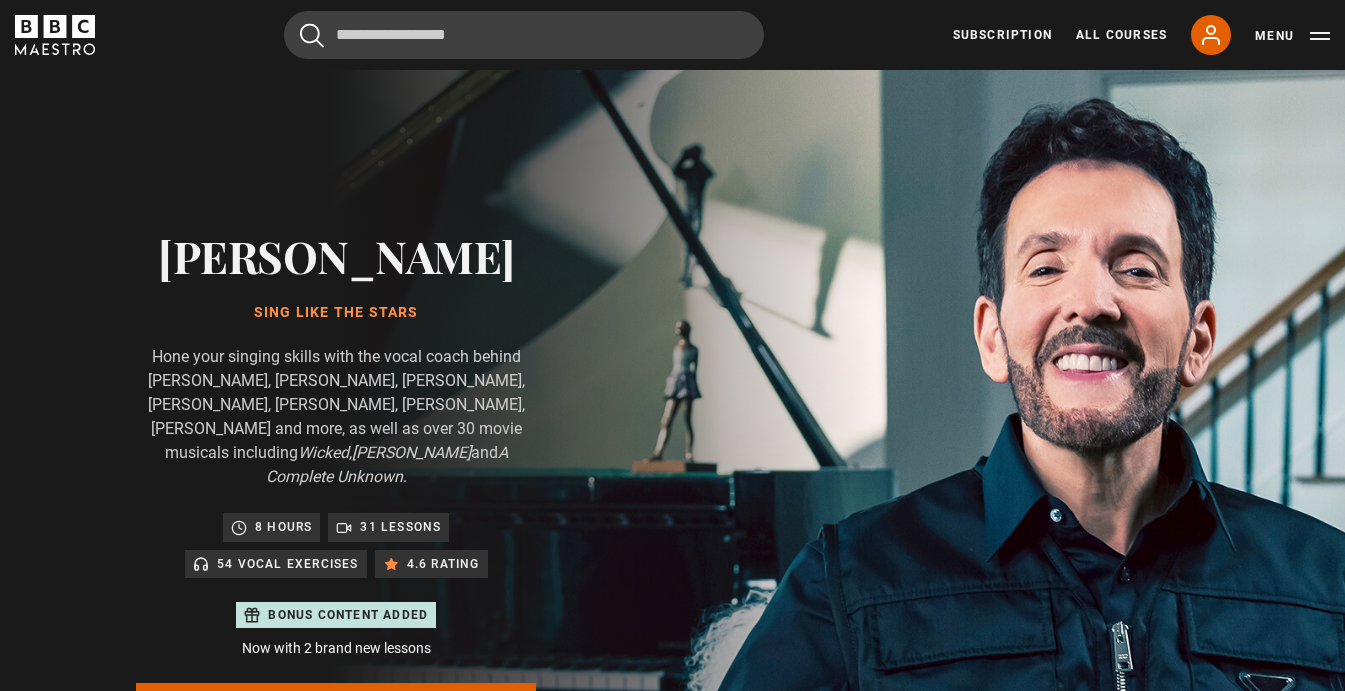 scroll, scrollTop: 955, scrollLeft: 0, axis: vertical 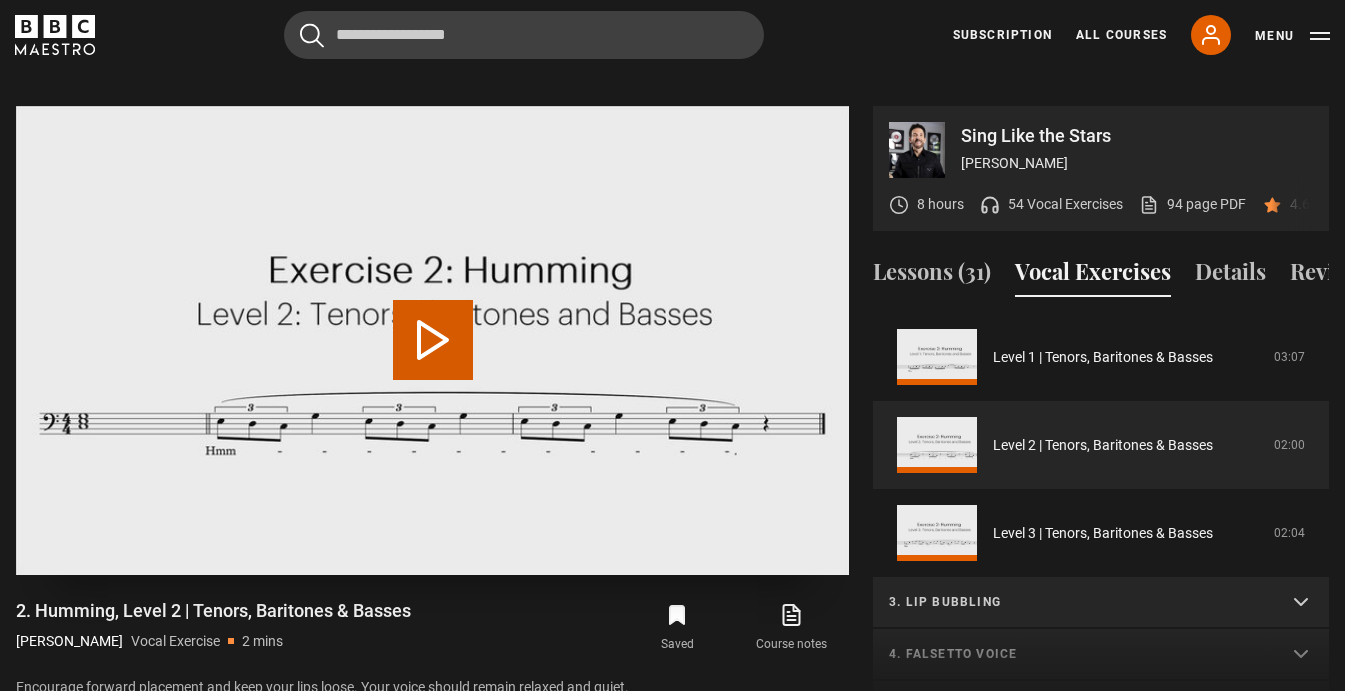 click on "Play Video" at bounding box center (433, 340) 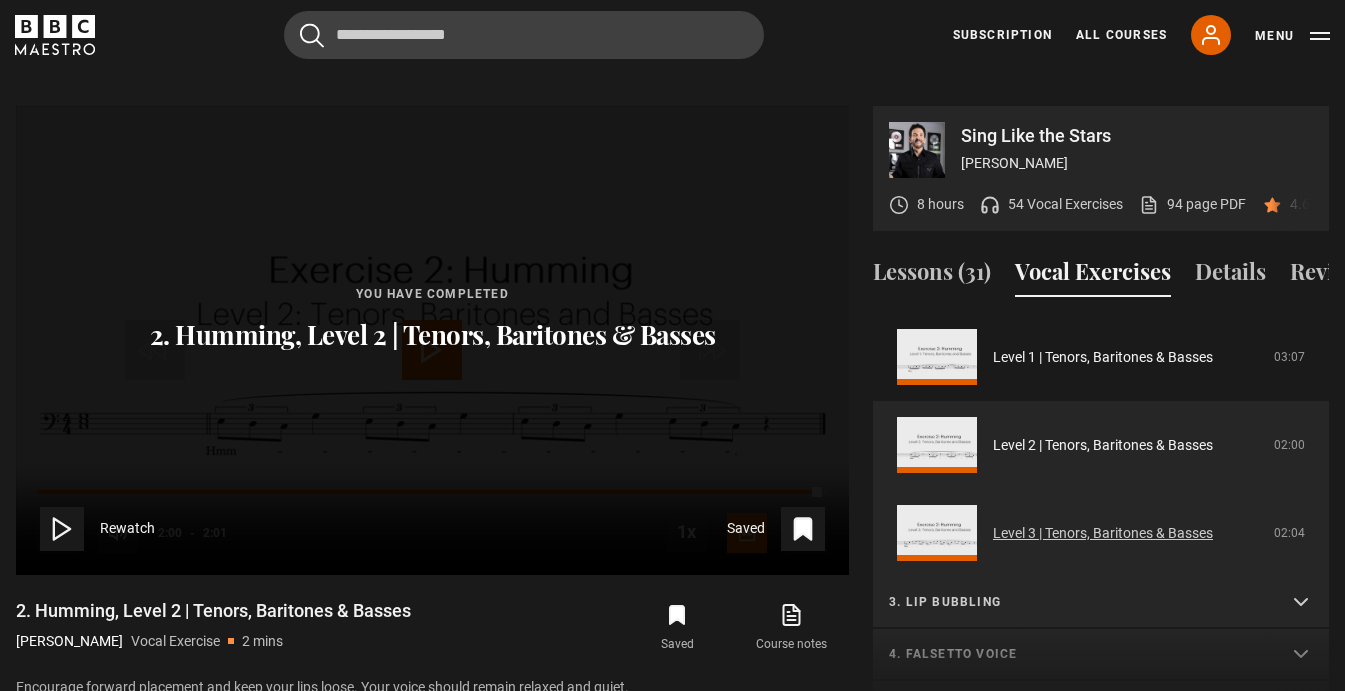 click on "Level 3 | Tenors, Baritones & Basses" at bounding box center [1103, 533] 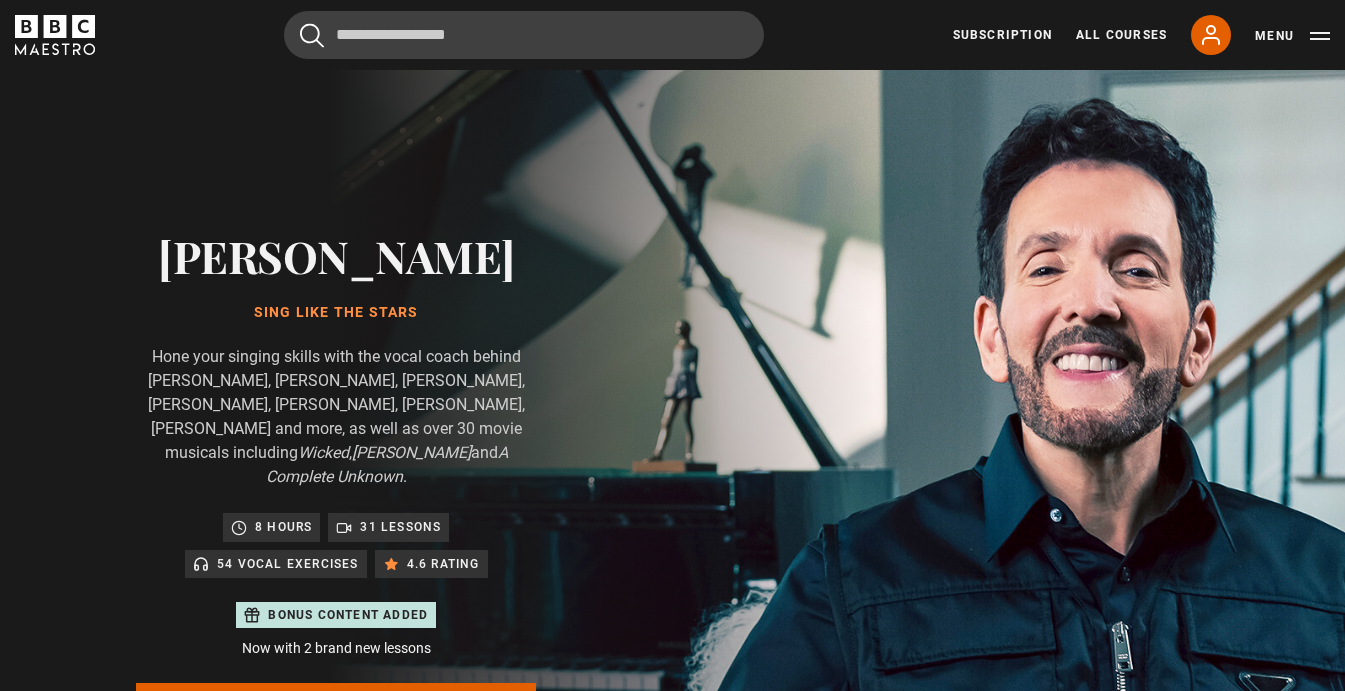 scroll, scrollTop: 955, scrollLeft: 0, axis: vertical 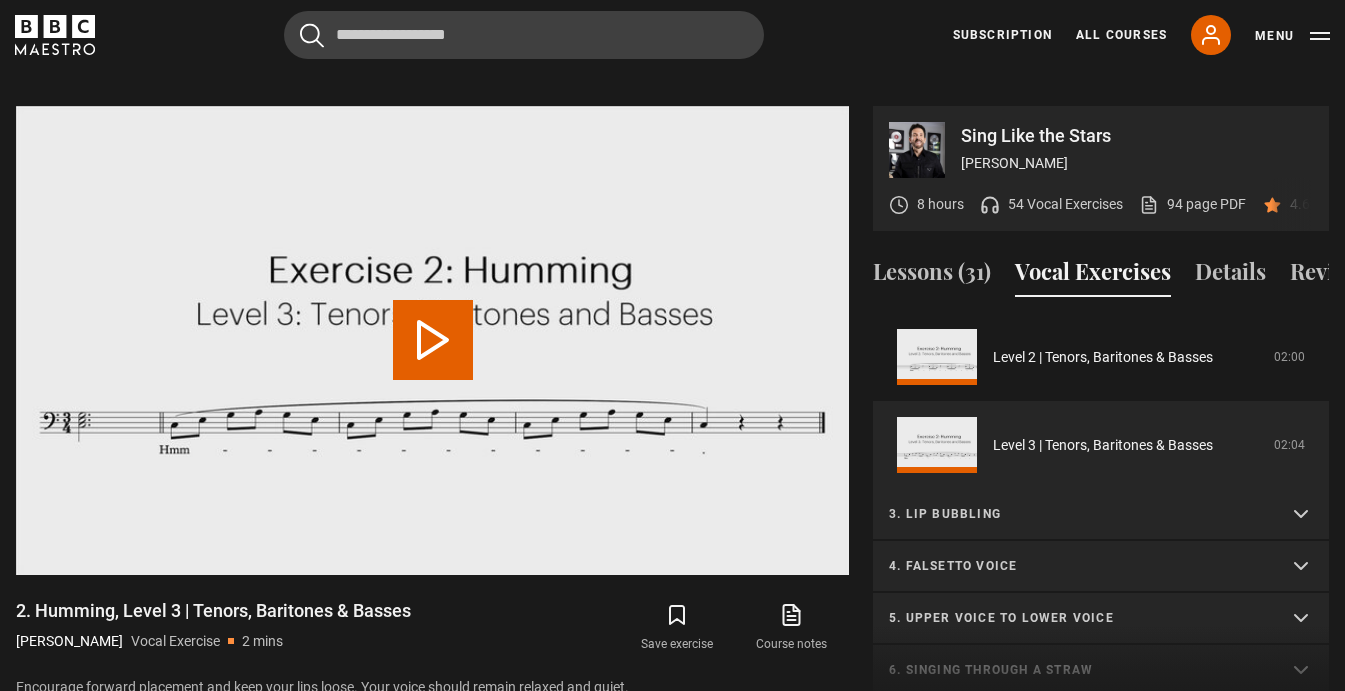 click on "Play Video" at bounding box center (433, 340) 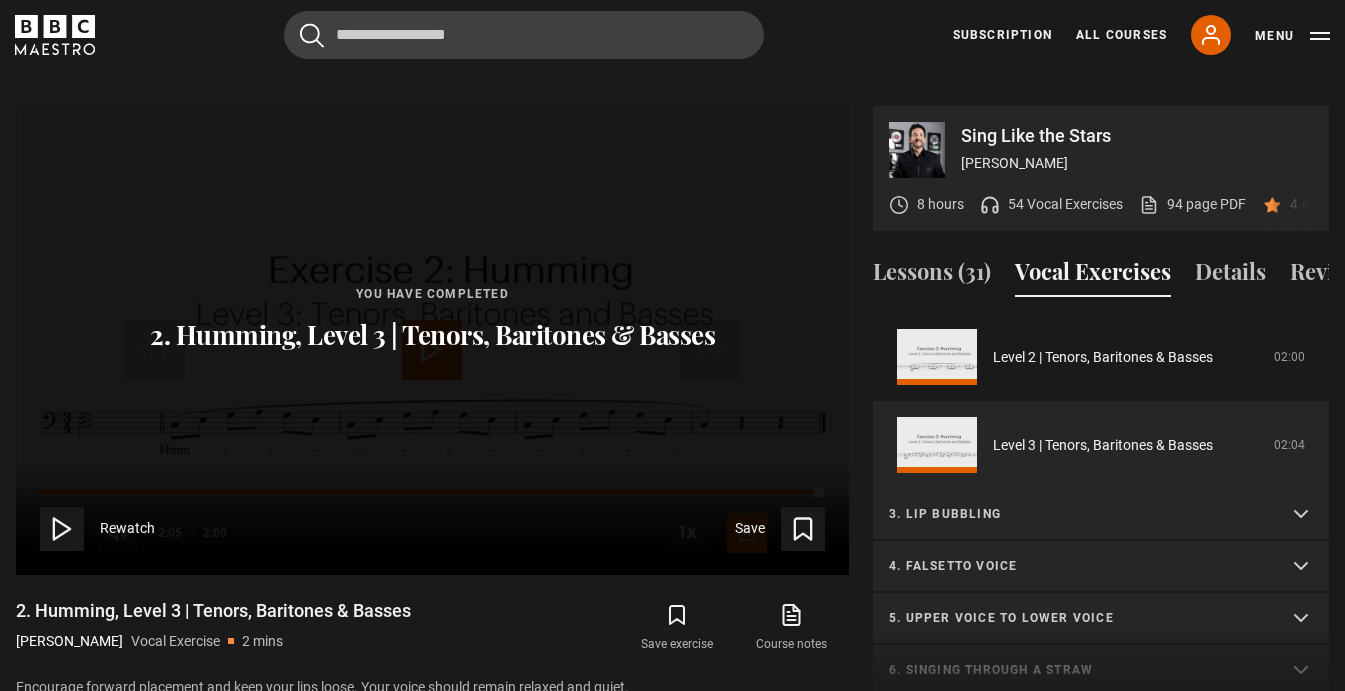 click on "3. Lip bubbling" at bounding box center (1077, 514) 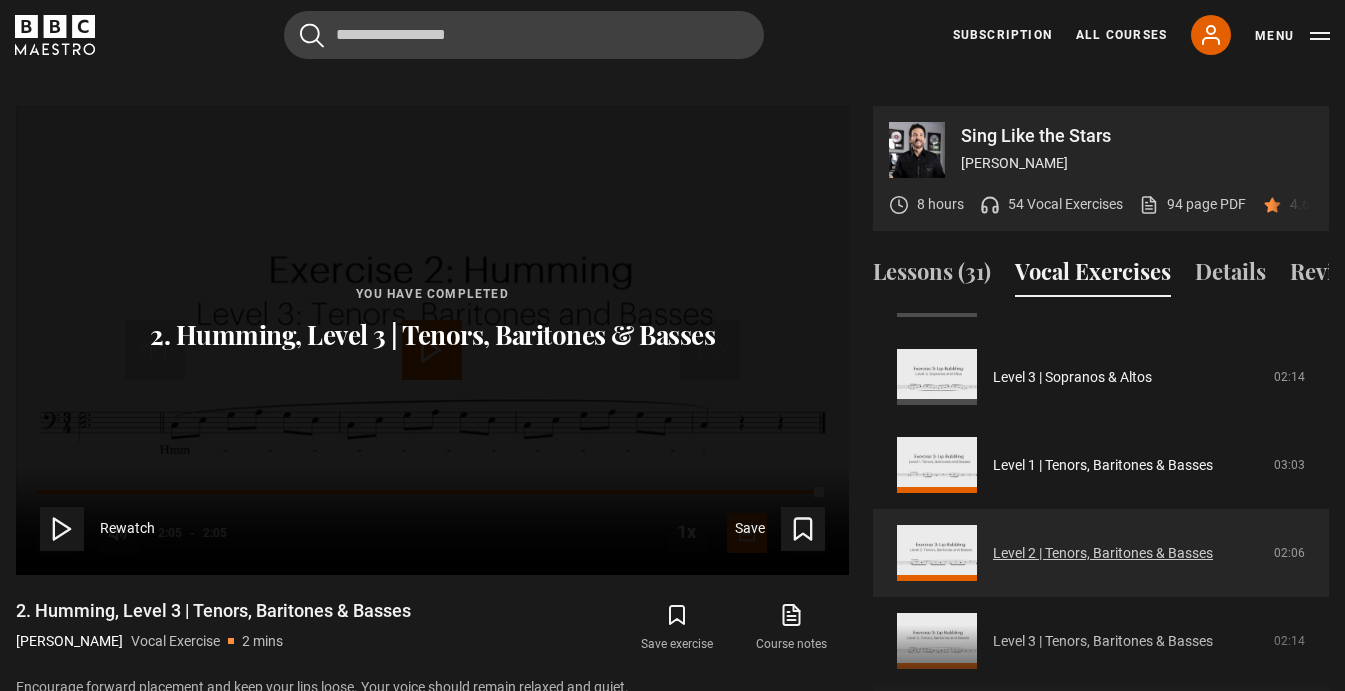 scroll, scrollTop: 876, scrollLeft: 0, axis: vertical 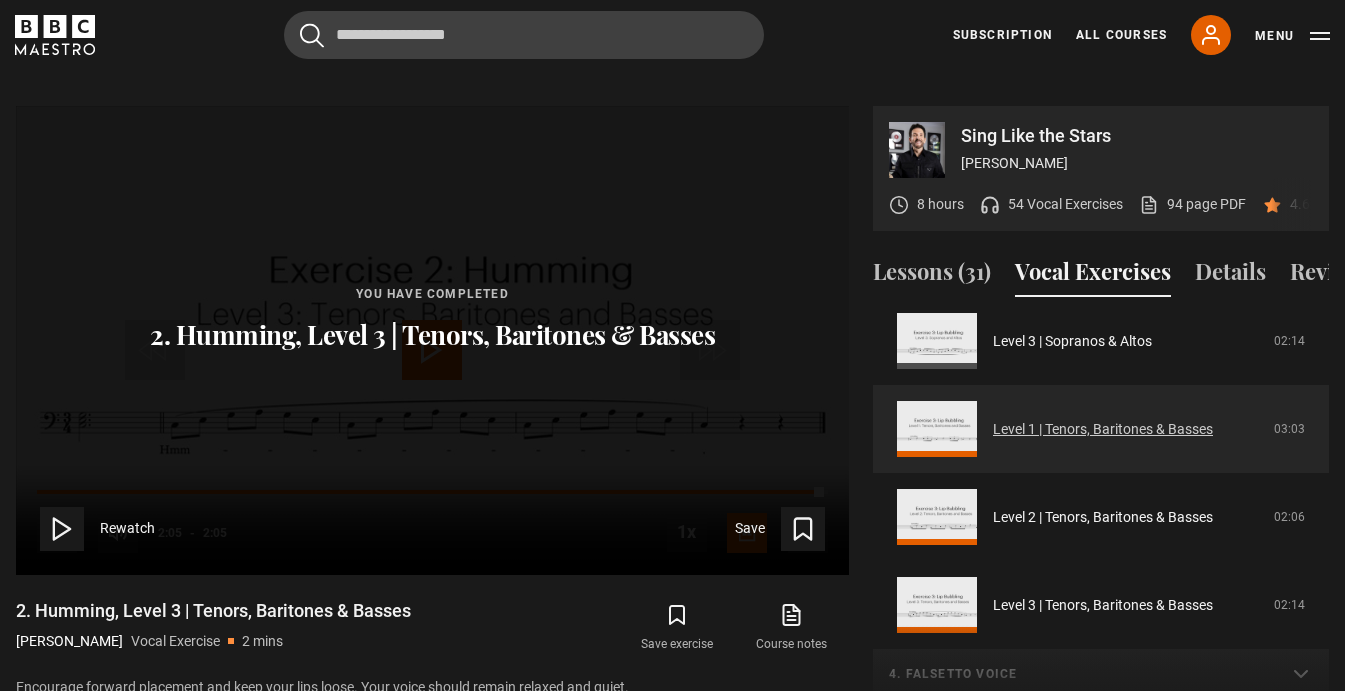 click on "Level 1 | Tenors, Baritones & Basses" at bounding box center [1103, 429] 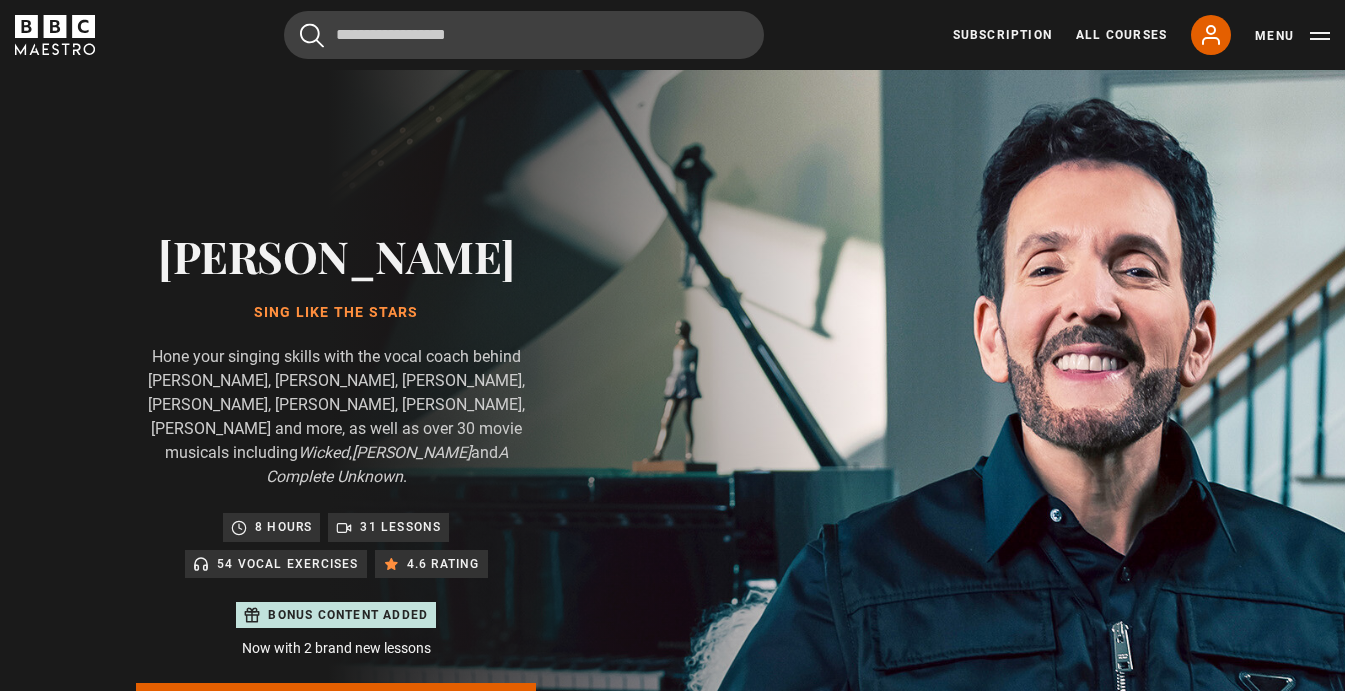 scroll, scrollTop: 955, scrollLeft: 0, axis: vertical 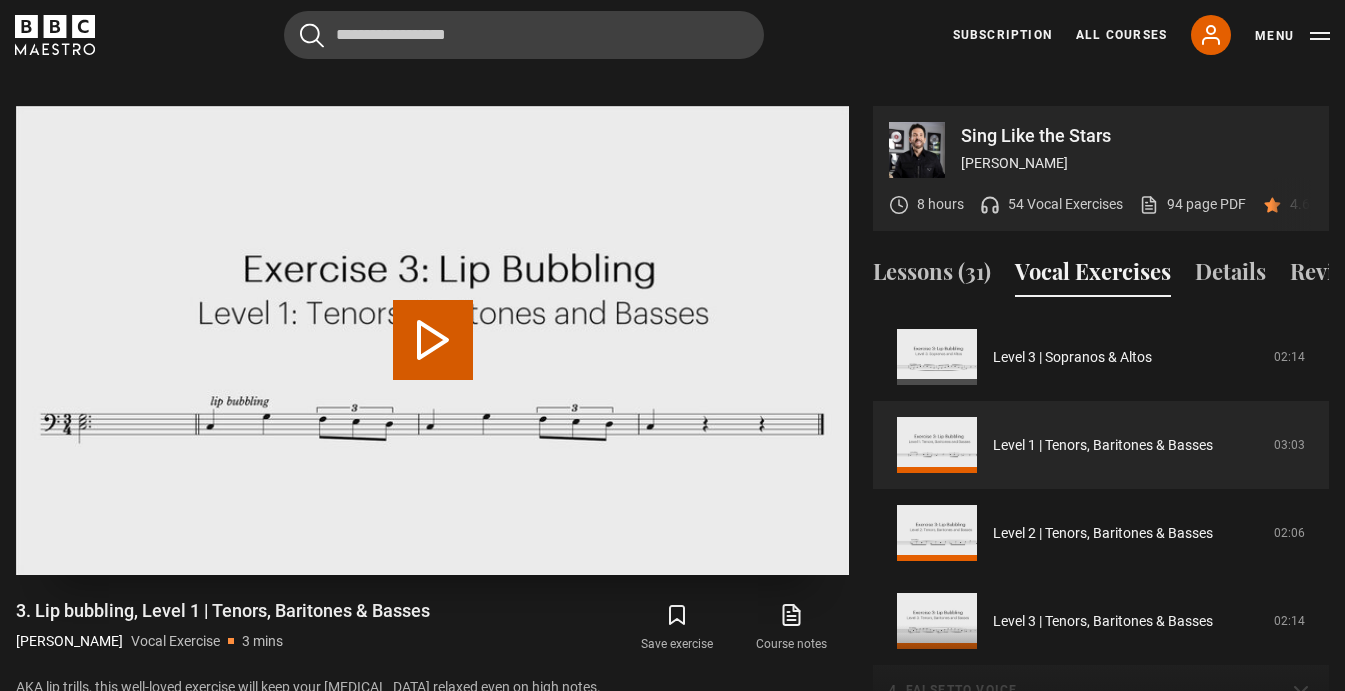 click on "Play Video" at bounding box center [433, 340] 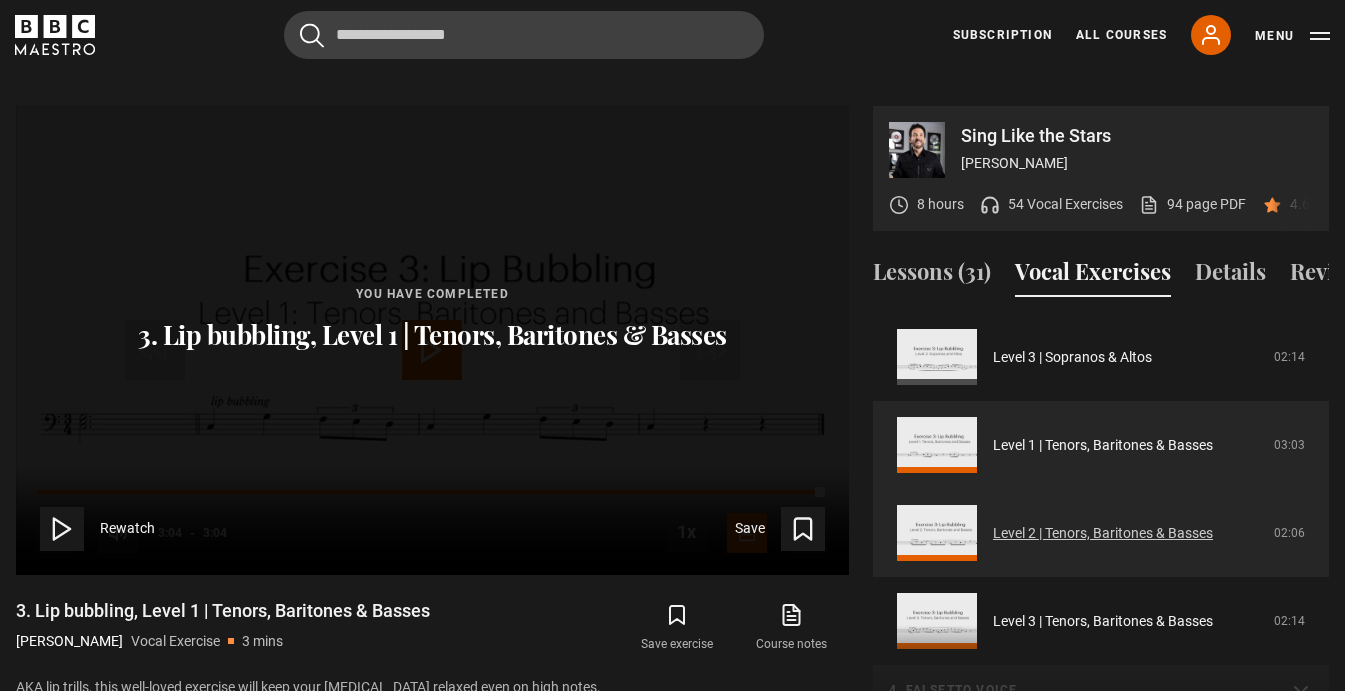click on "Level 2 | Tenors, Baritones & Basses" at bounding box center (1103, 533) 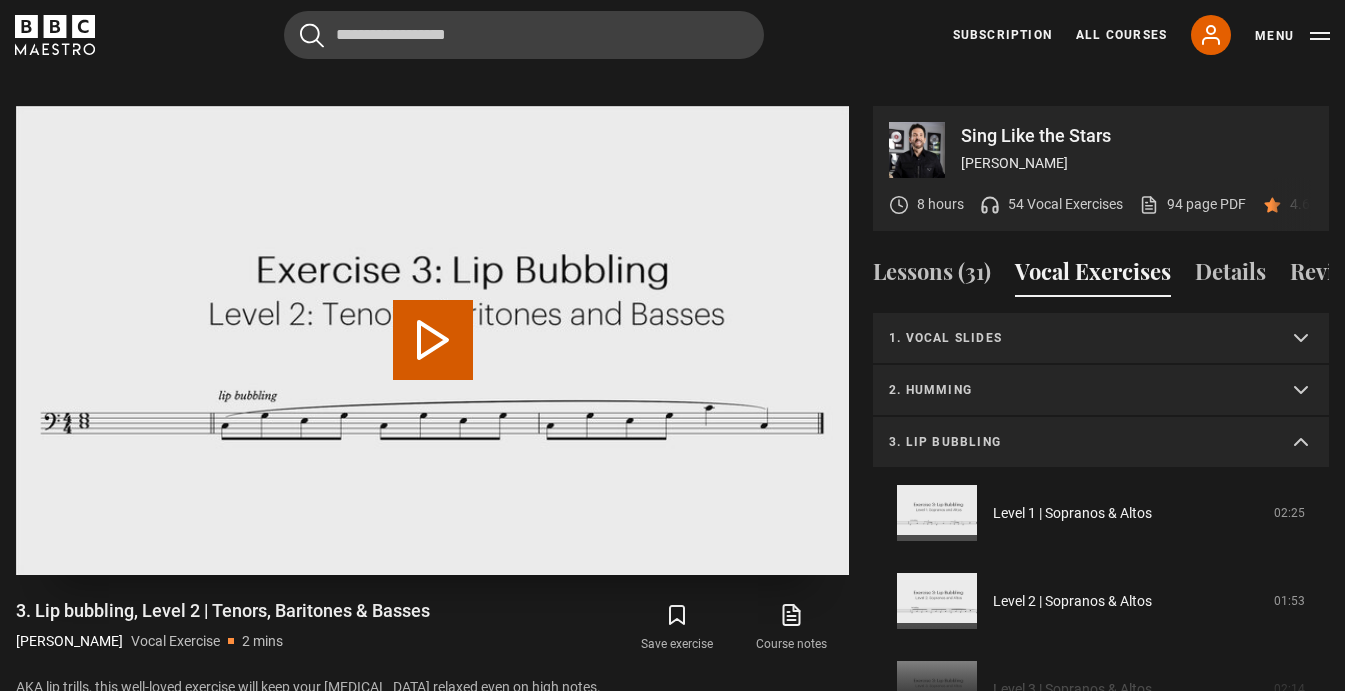 scroll, scrollTop: 955, scrollLeft: 0, axis: vertical 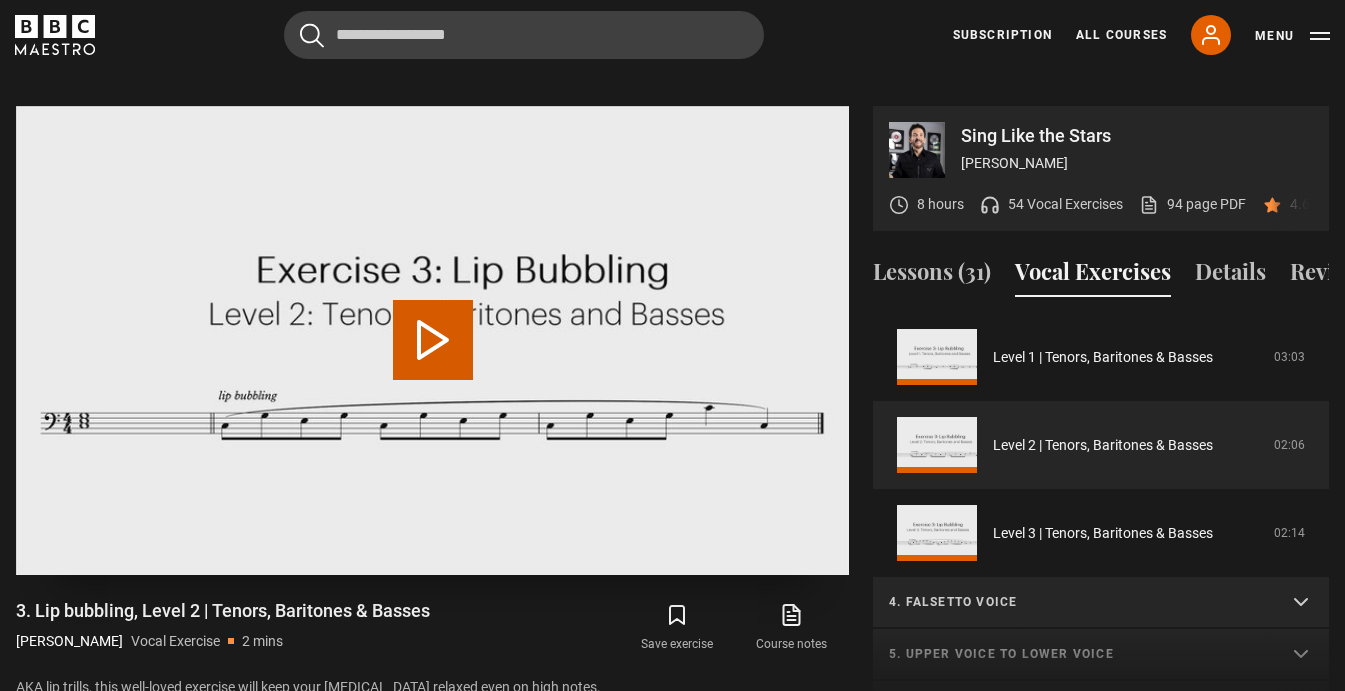 click on "Play Video" at bounding box center [433, 340] 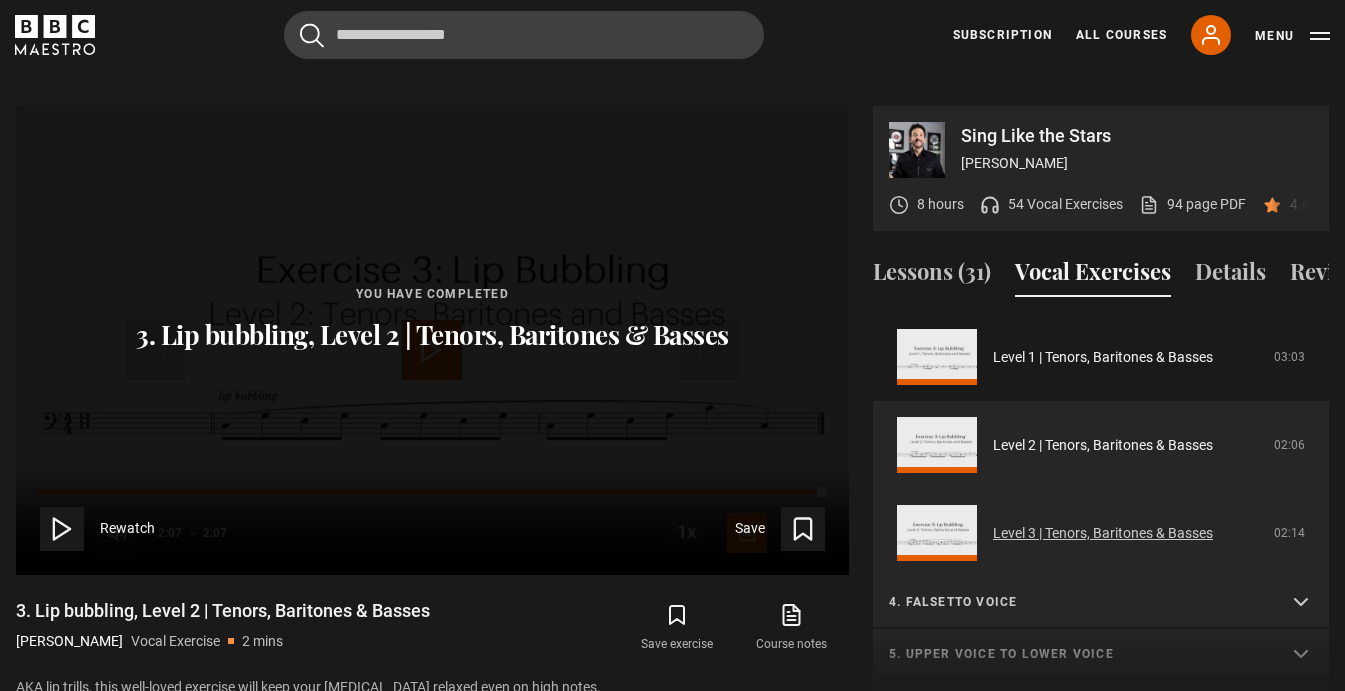 click on "Level 3 | Tenors, Baritones & Basses" at bounding box center [1103, 533] 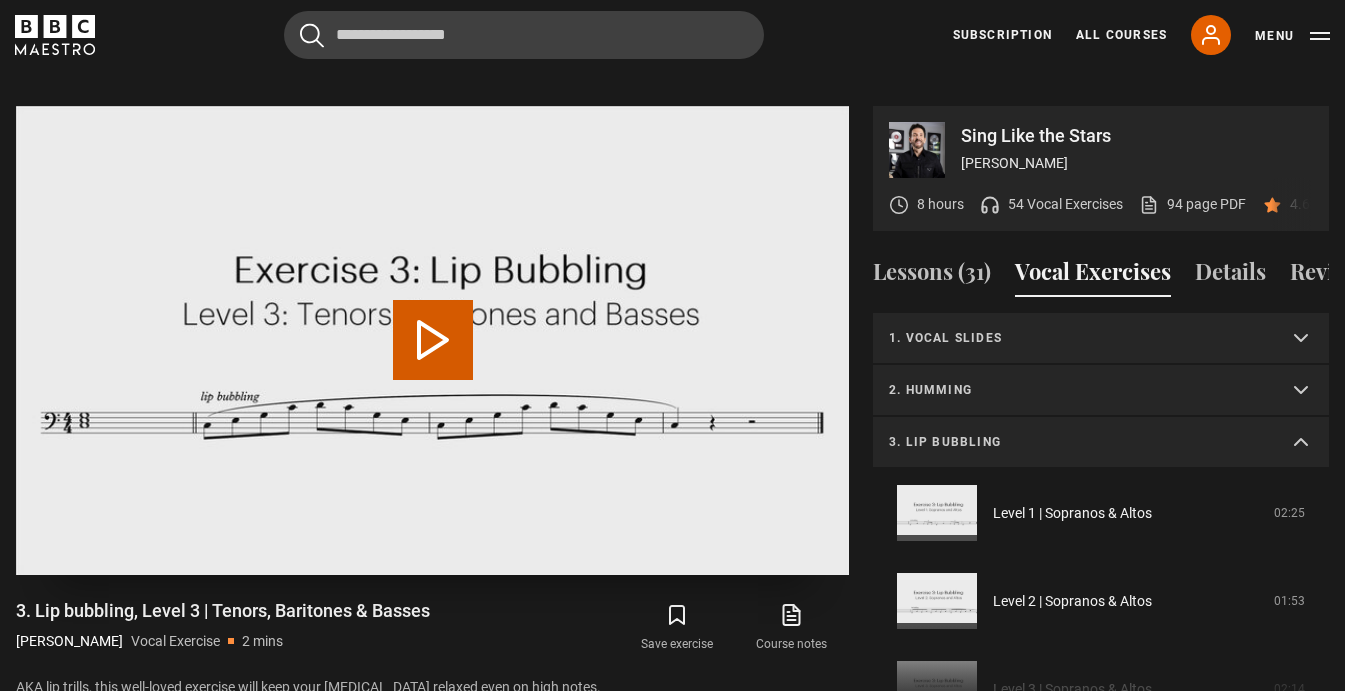 scroll, scrollTop: 955, scrollLeft: 0, axis: vertical 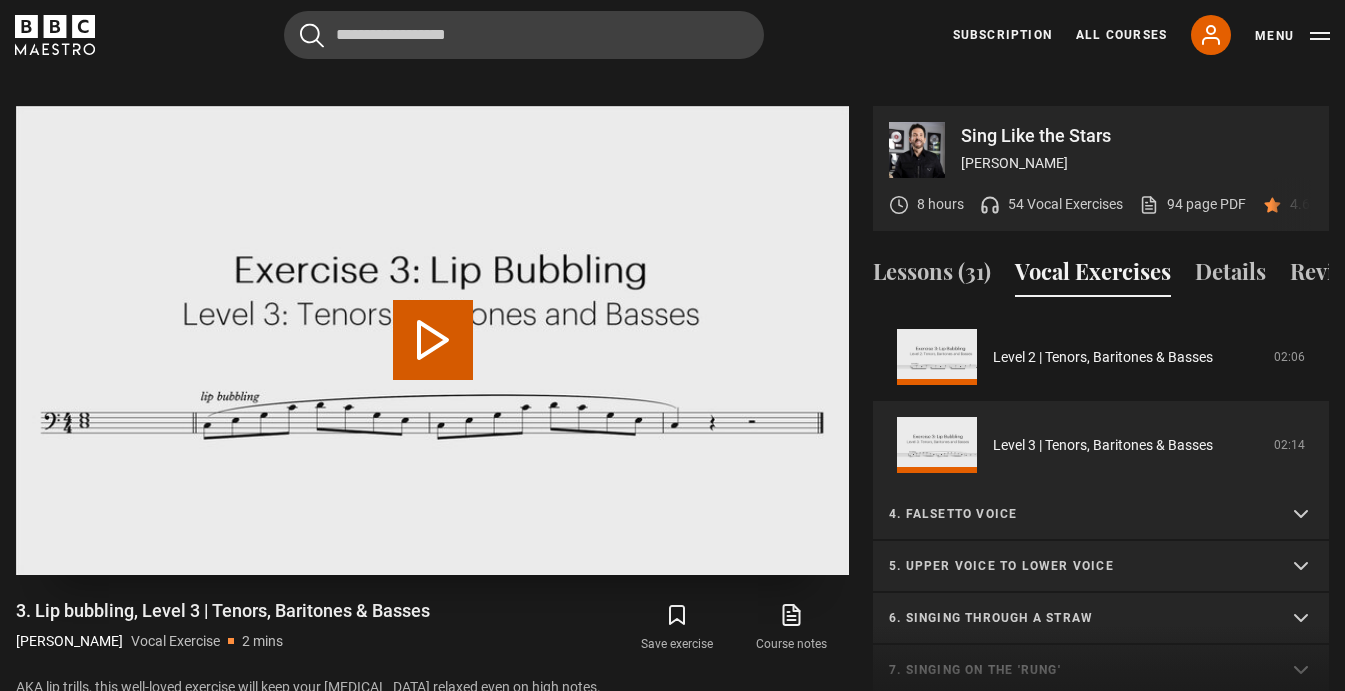 click on "Play Video" at bounding box center [433, 340] 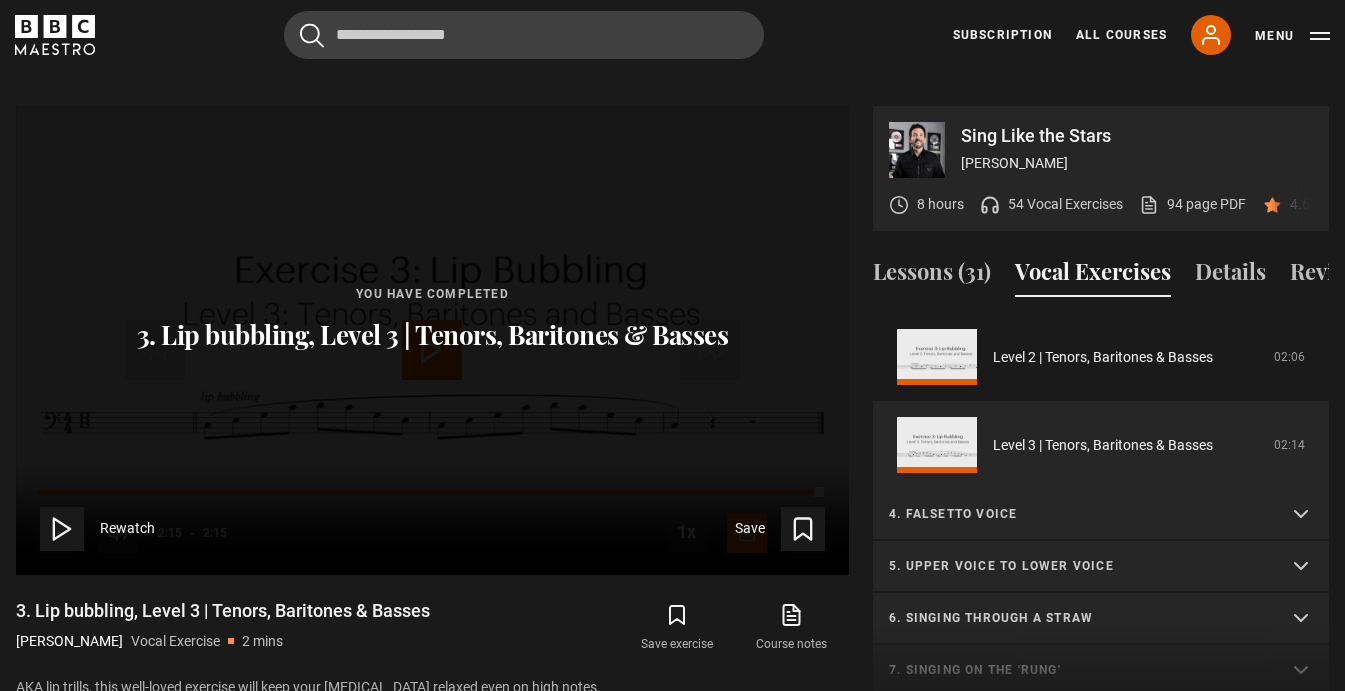 click on "5. Upper voice to lower voice" at bounding box center [1077, 566] 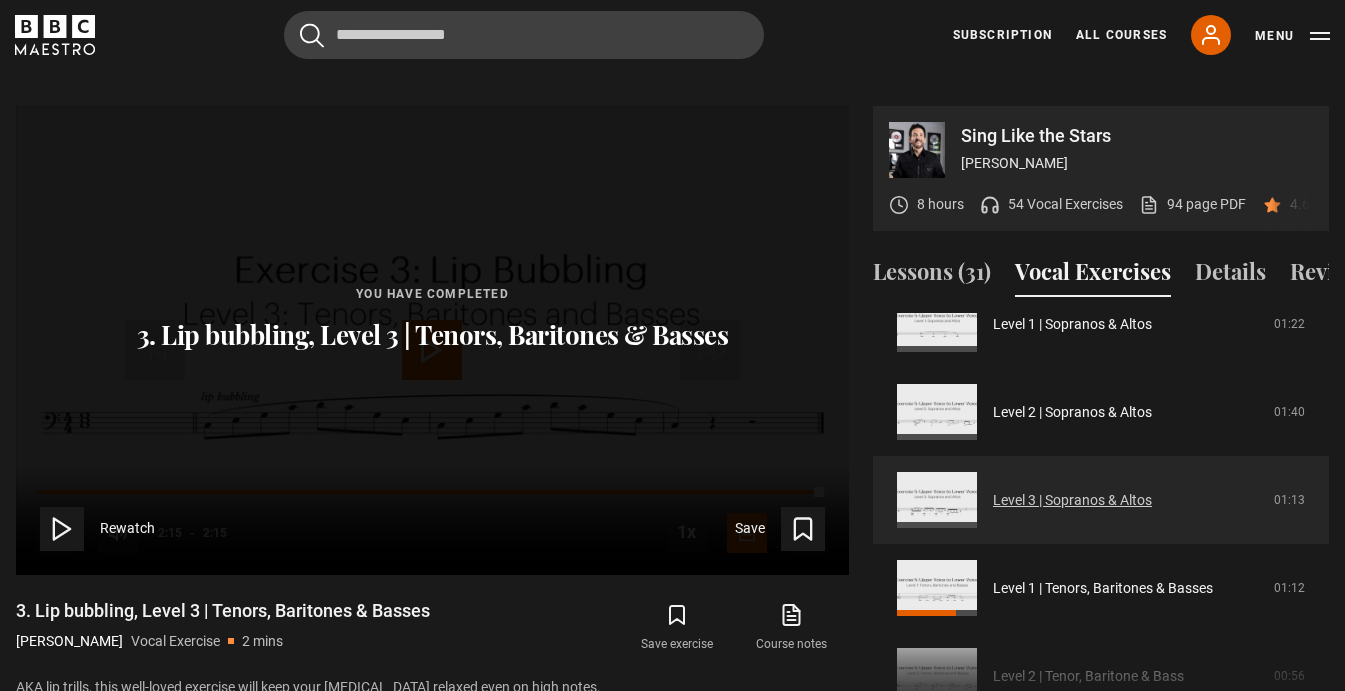 scroll, scrollTop: 825, scrollLeft: 0, axis: vertical 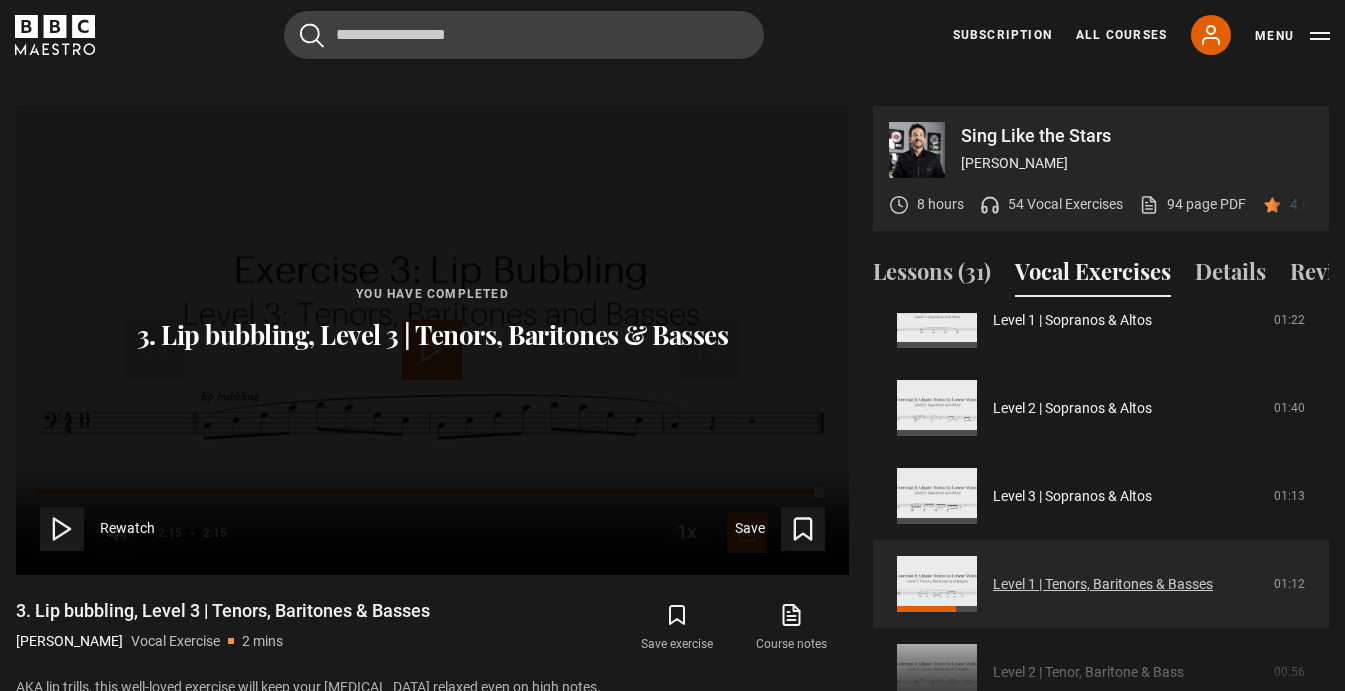 click on "Level 1 | Tenors, Baritones & Basses" at bounding box center (1103, 584) 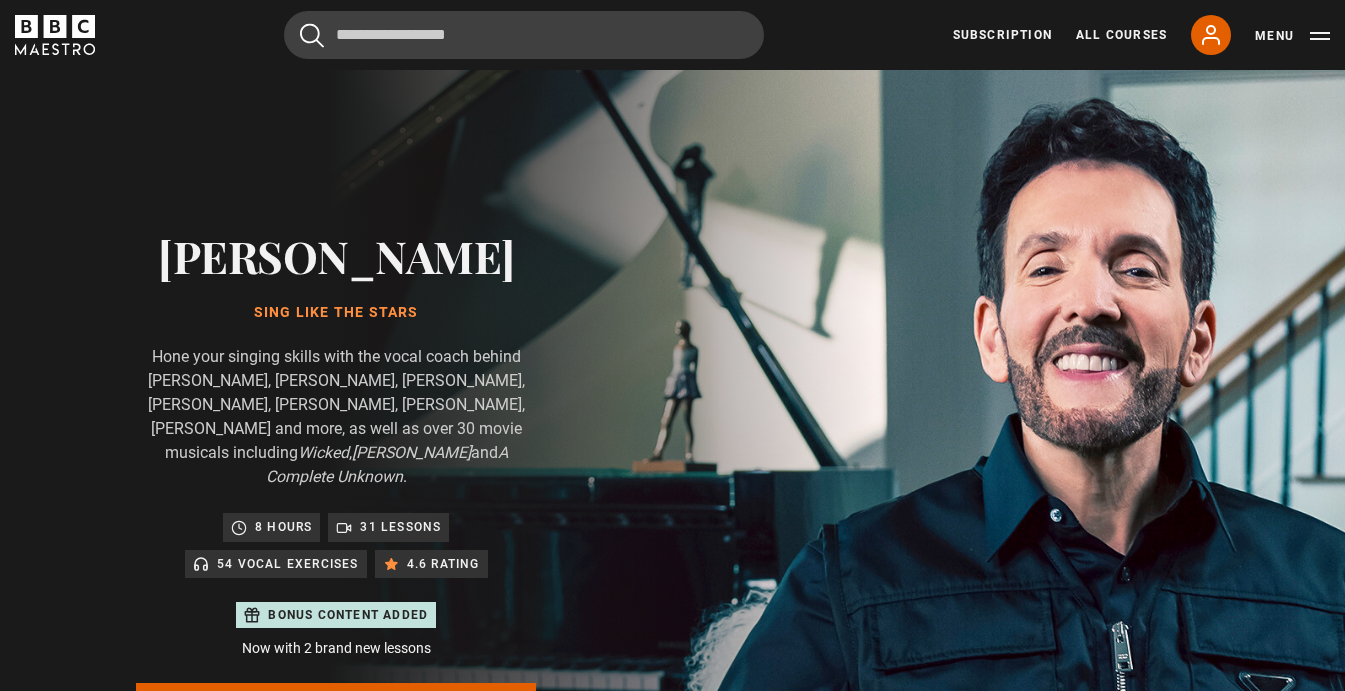 scroll, scrollTop: 955, scrollLeft: 0, axis: vertical 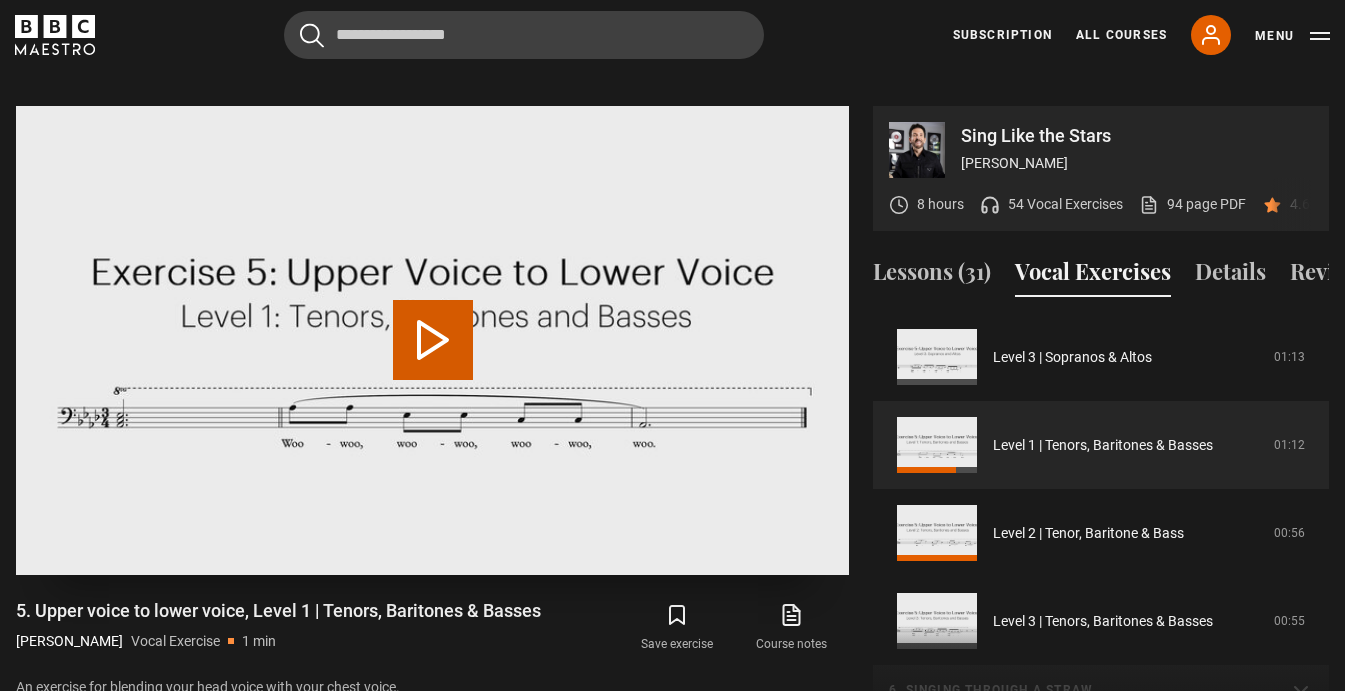click on "Play Video" at bounding box center [433, 340] 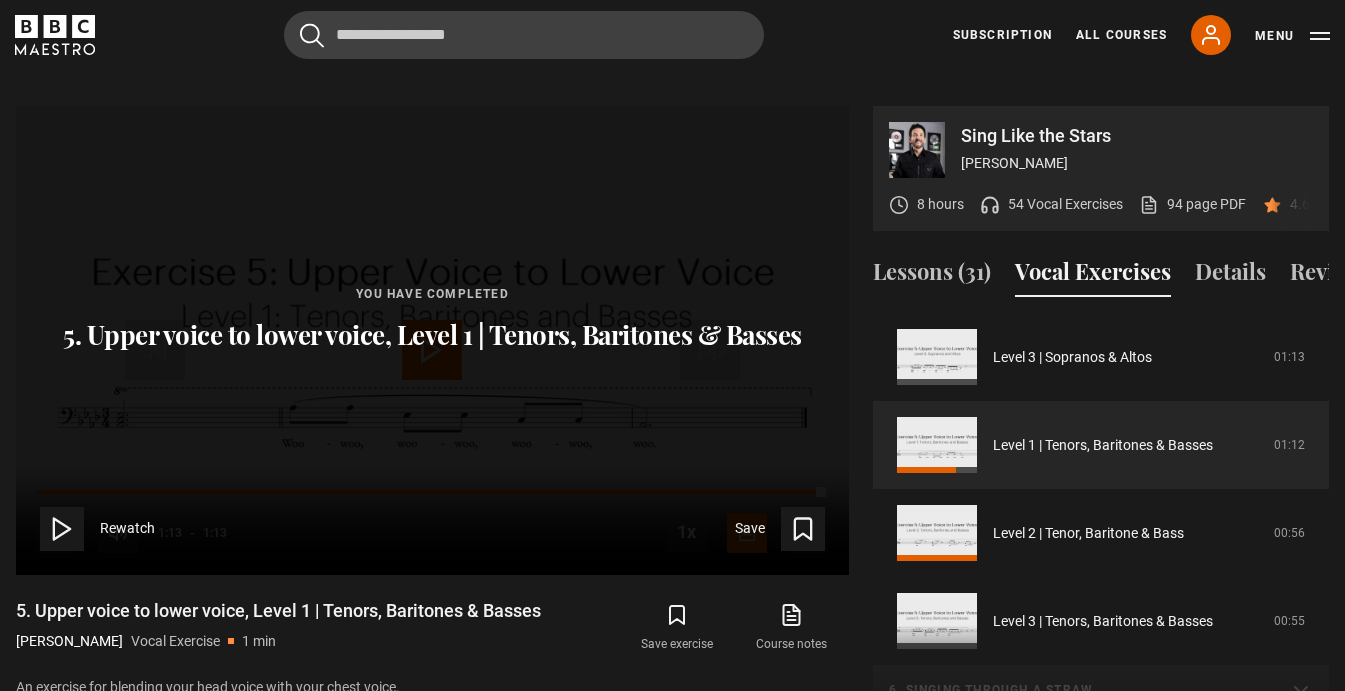 click 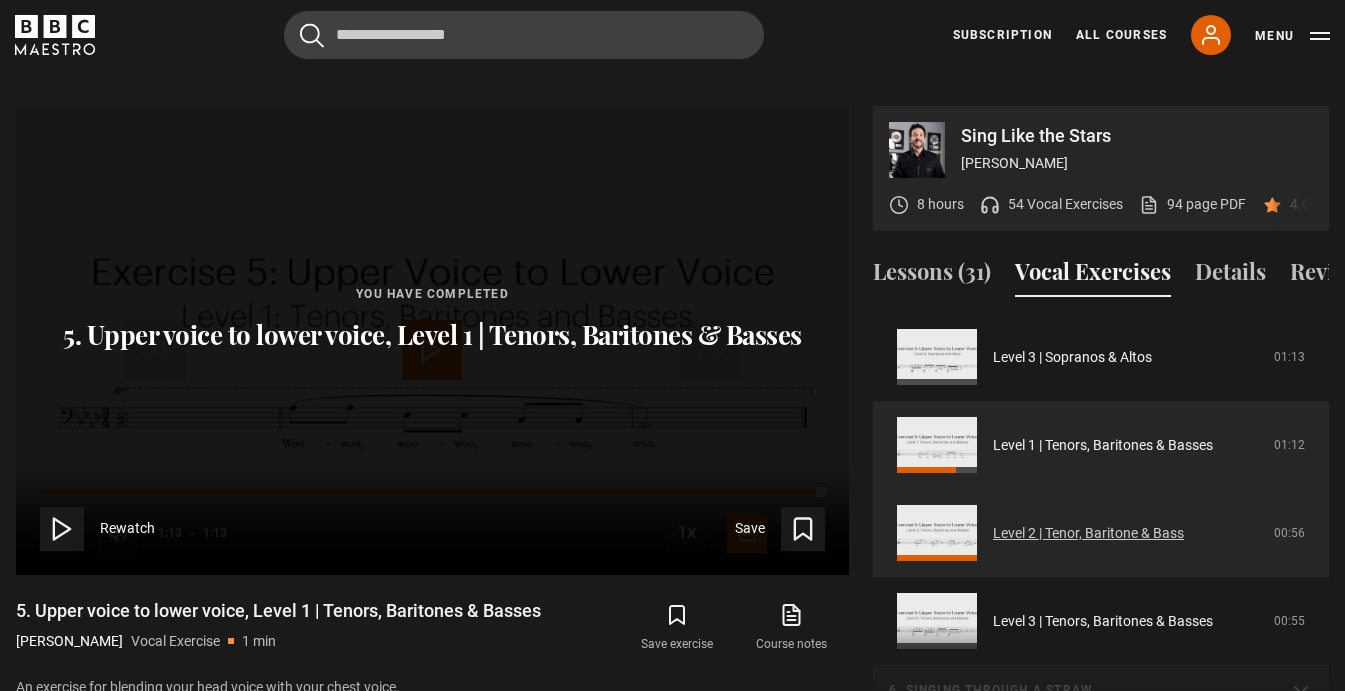 click on "Level 2 | Tenor, Baritone & Bass" at bounding box center (1088, 533) 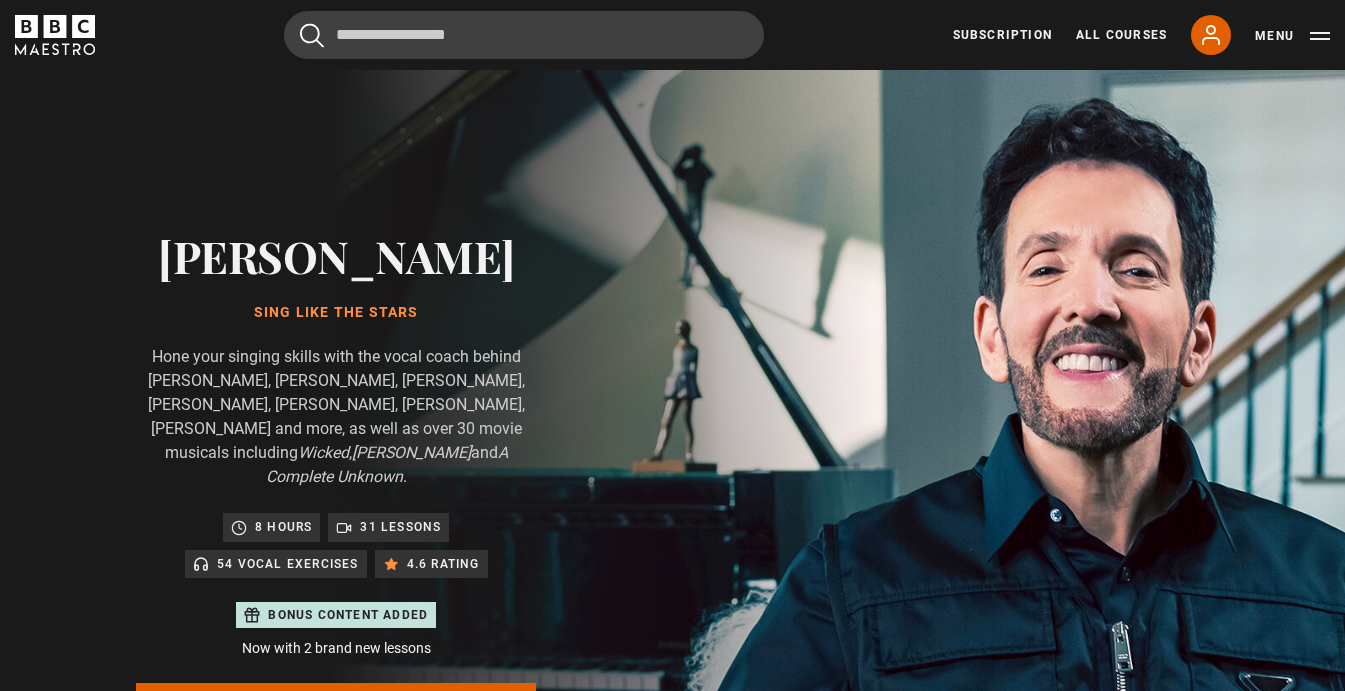 scroll, scrollTop: 955, scrollLeft: 0, axis: vertical 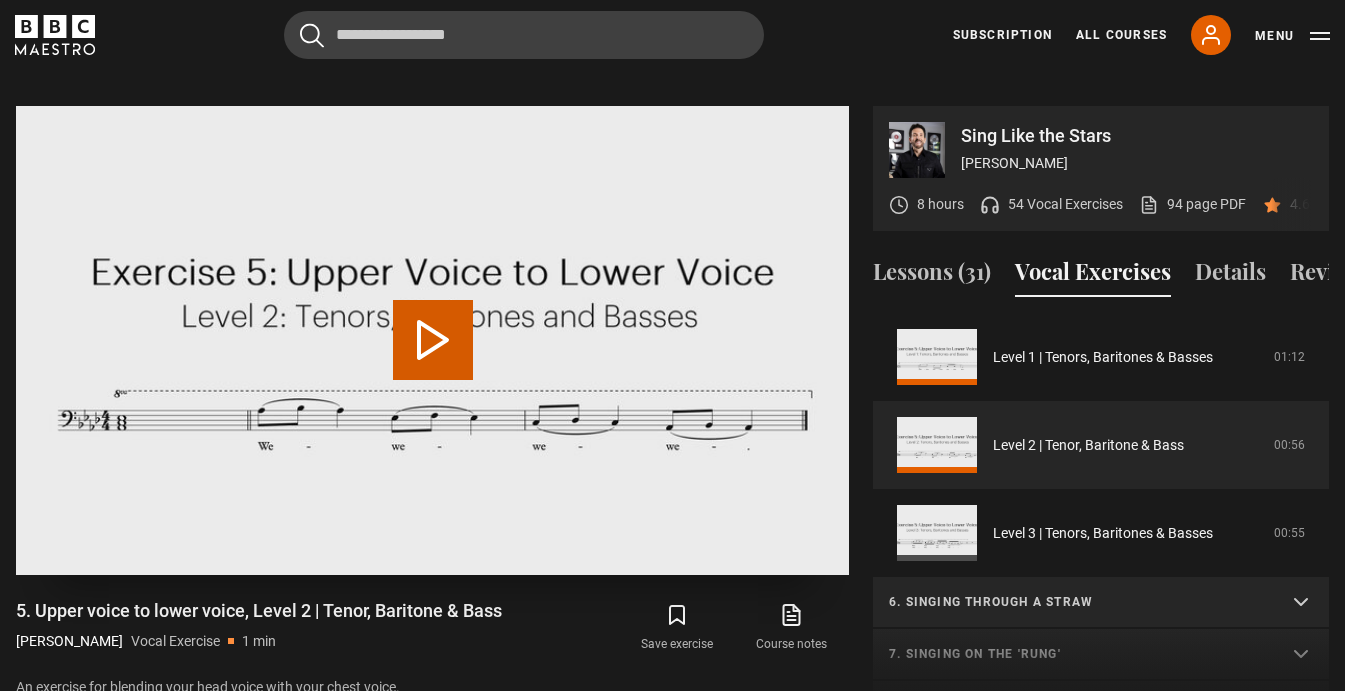 click on "Play Video" at bounding box center (433, 340) 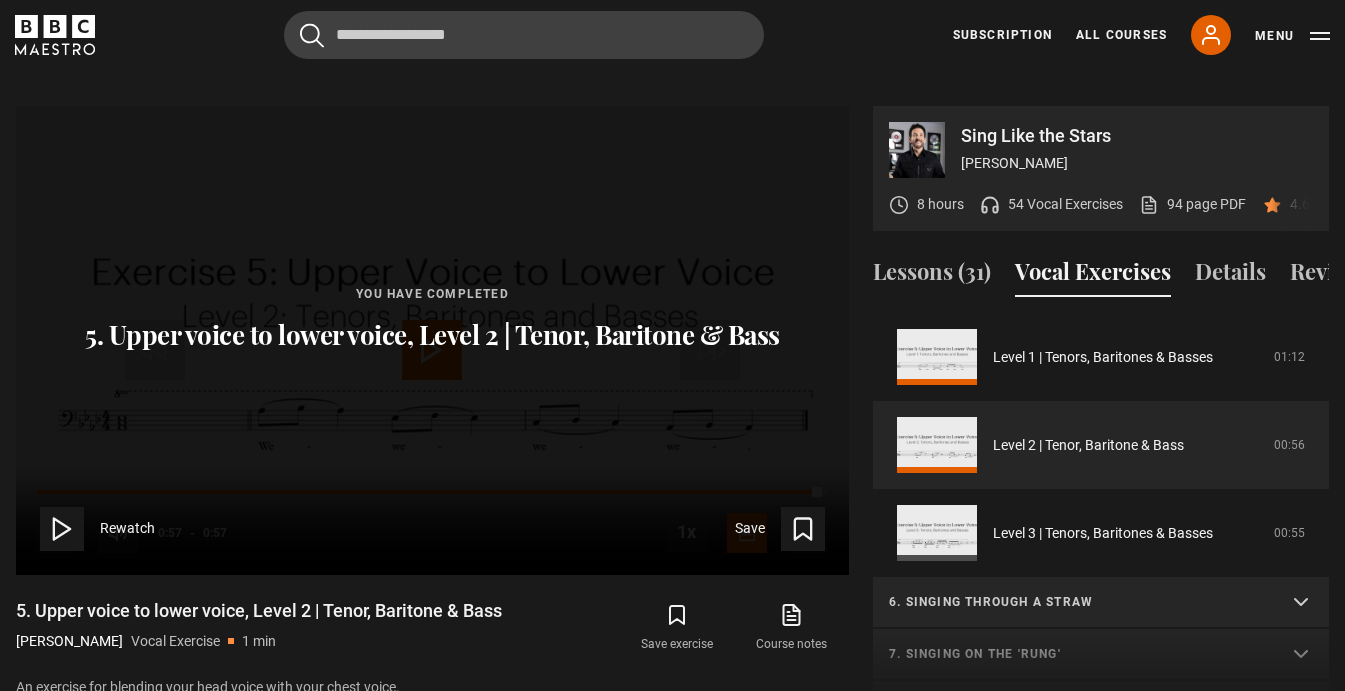 click at bounding box center (62, 529) 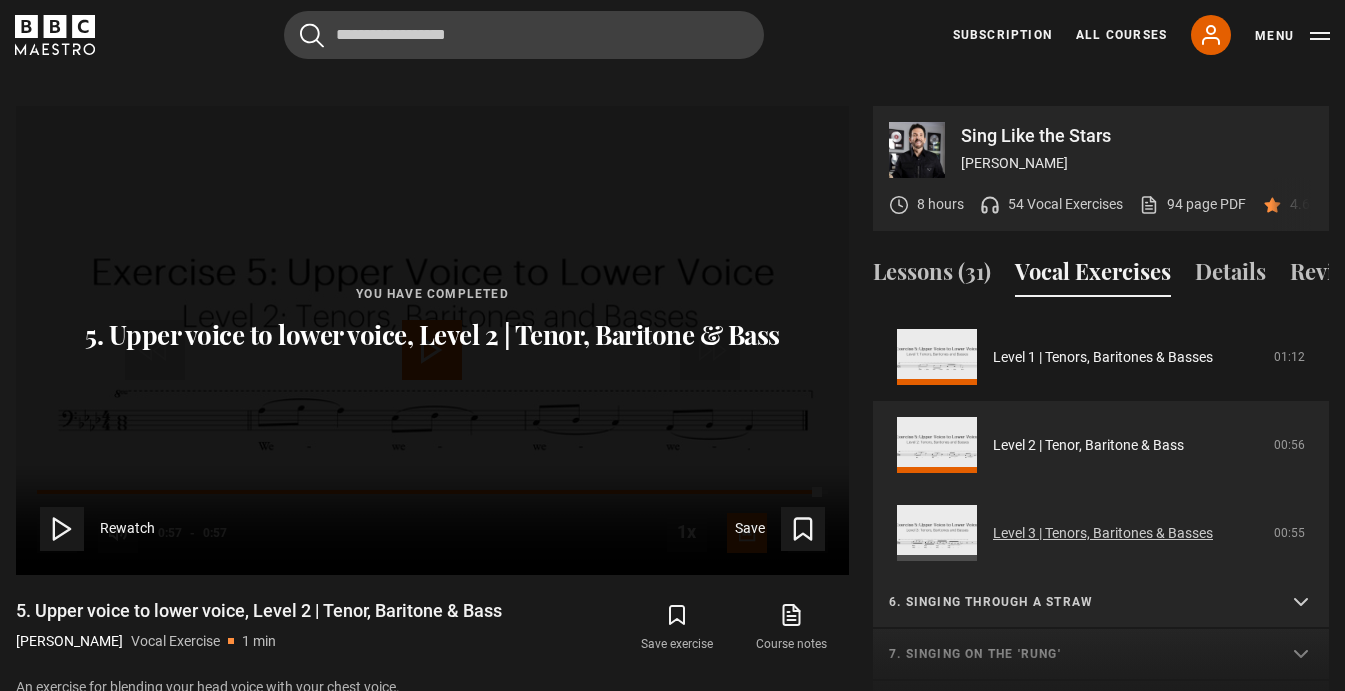 click on "Level 3 | Tenors, Baritones & Basses" at bounding box center (1103, 533) 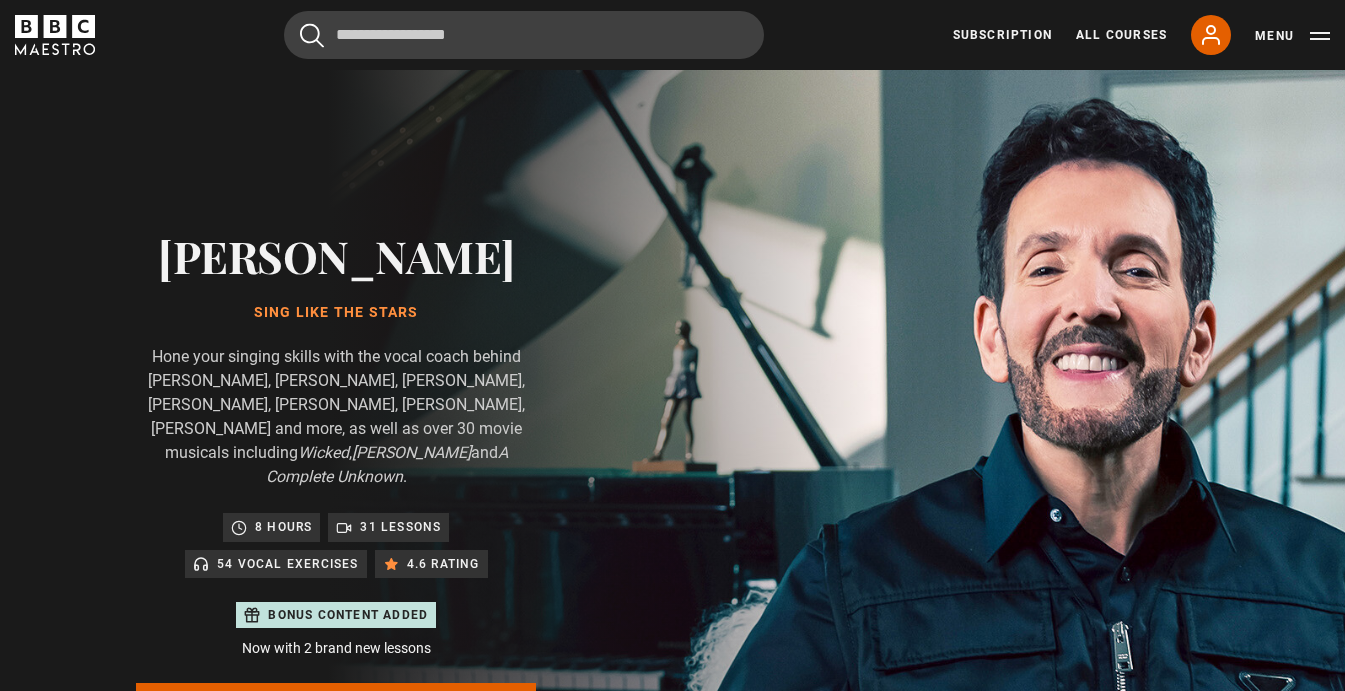 scroll, scrollTop: 955, scrollLeft: 0, axis: vertical 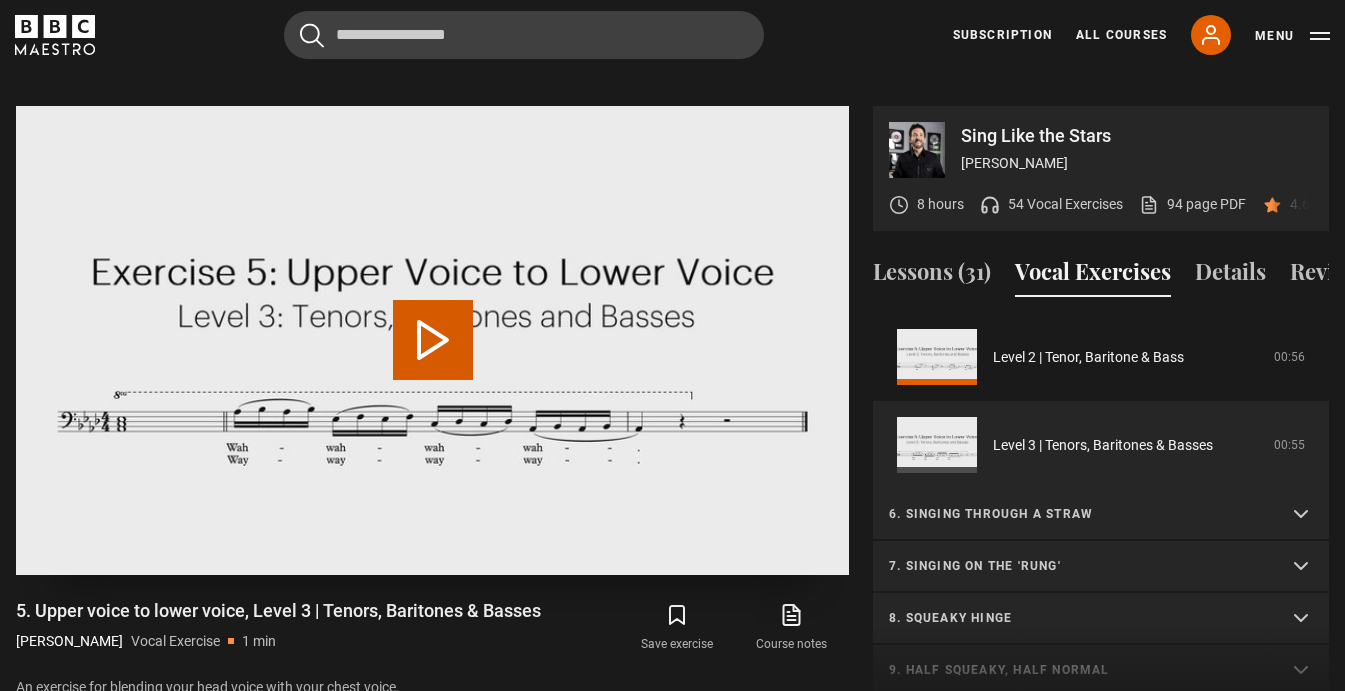 click on "Play Video" at bounding box center [433, 340] 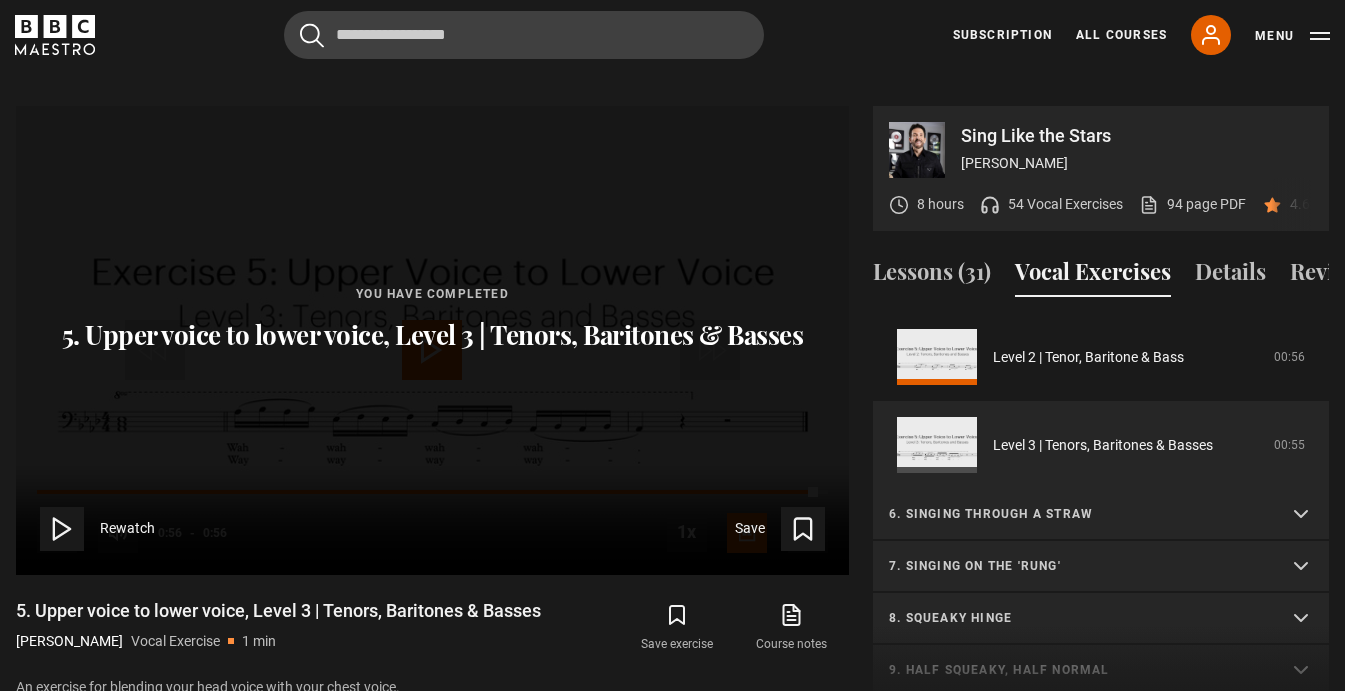 click 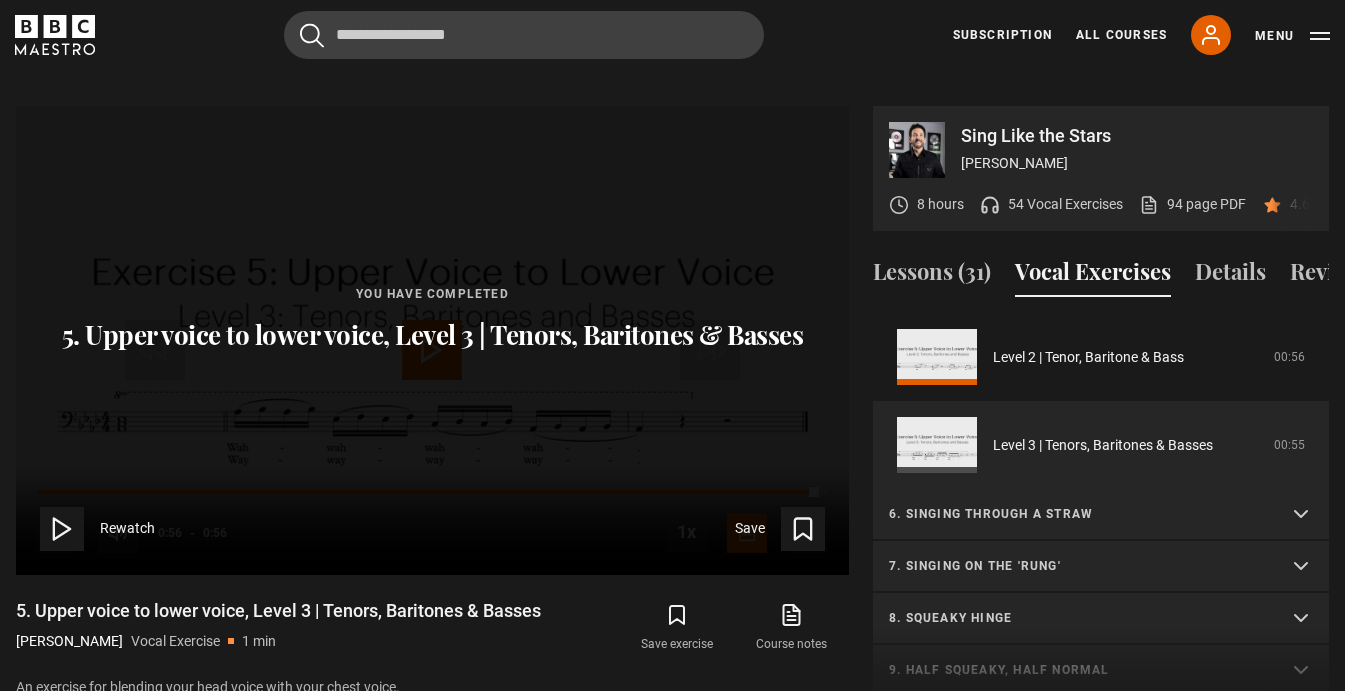 click on "6. Singing through a straw" at bounding box center (1077, 514) 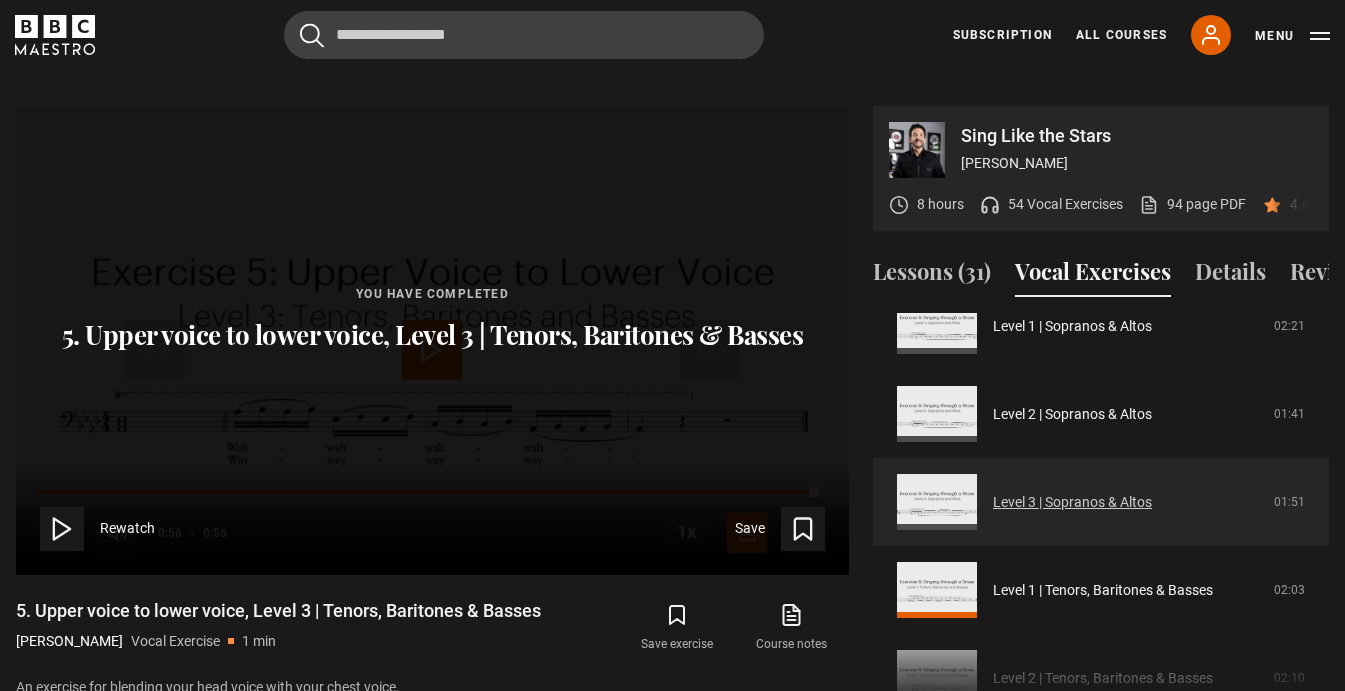 scroll, scrollTop: 947, scrollLeft: 0, axis: vertical 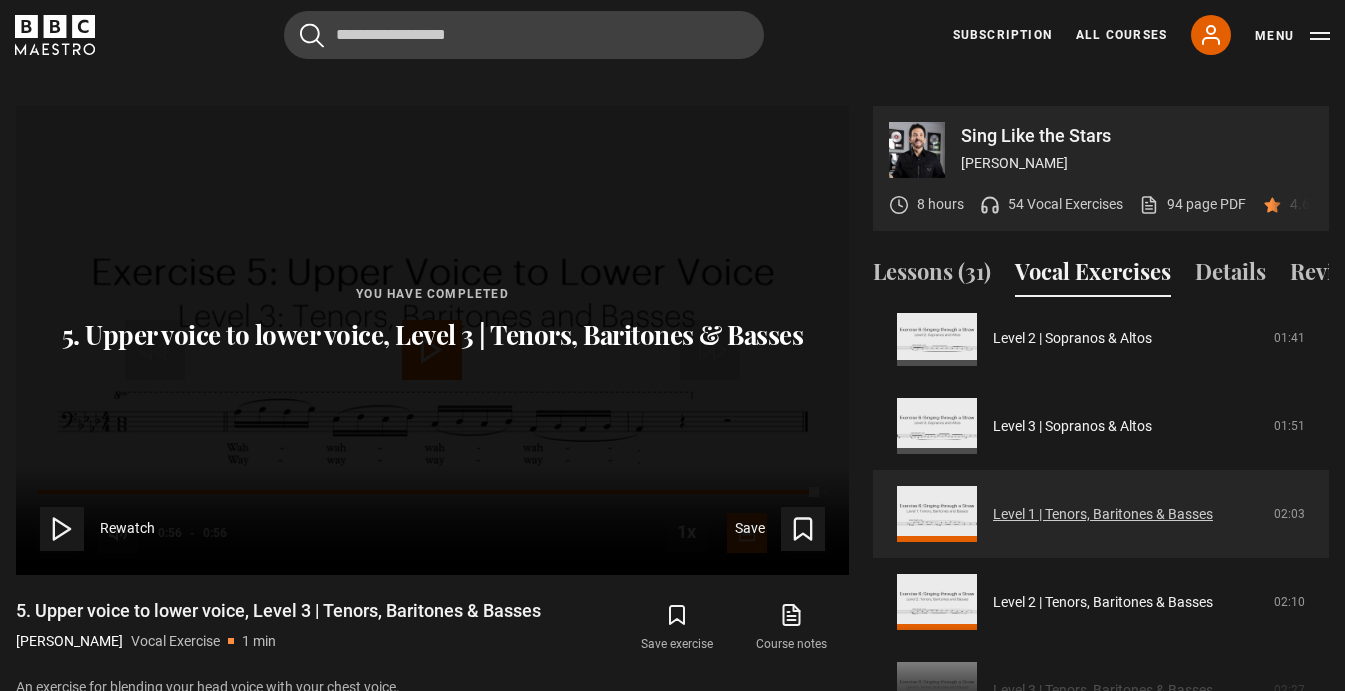 click on "Level 1 | Tenors, Baritones & Basses" at bounding box center [1103, 514] 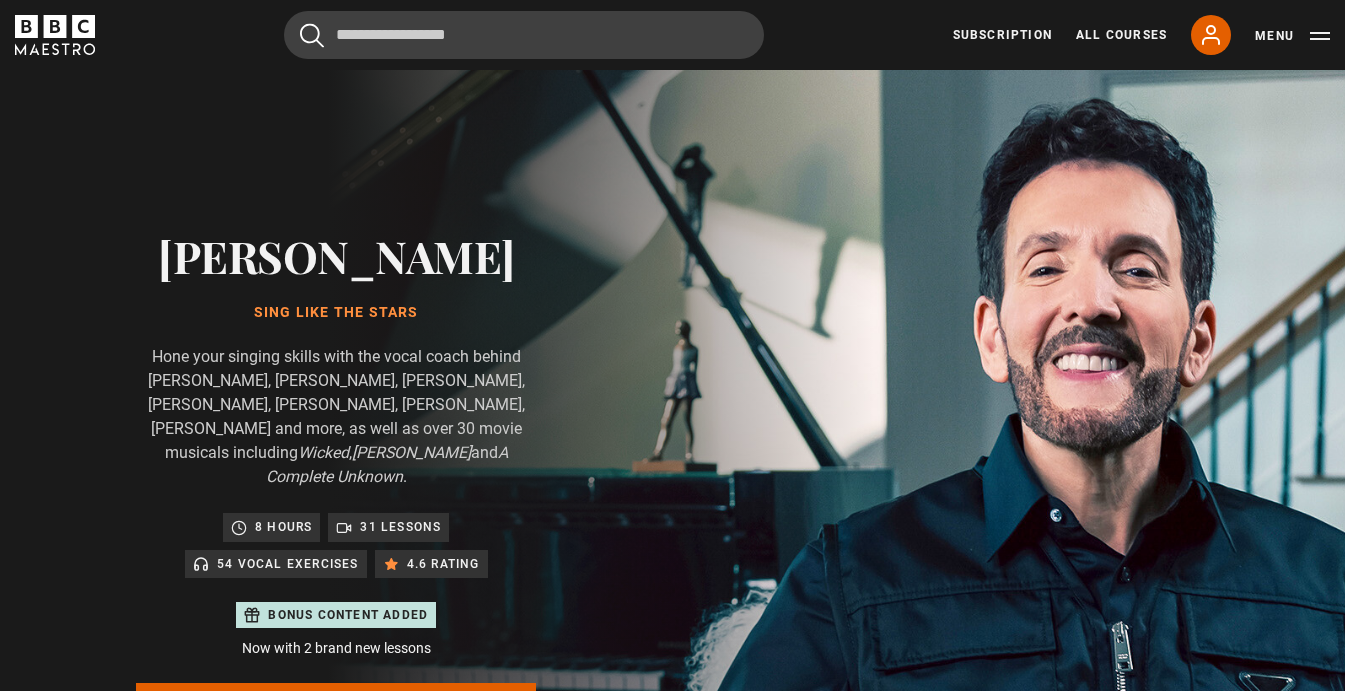 scroll, scrollTop: 955, scrollLeft: 0, axis: vertical 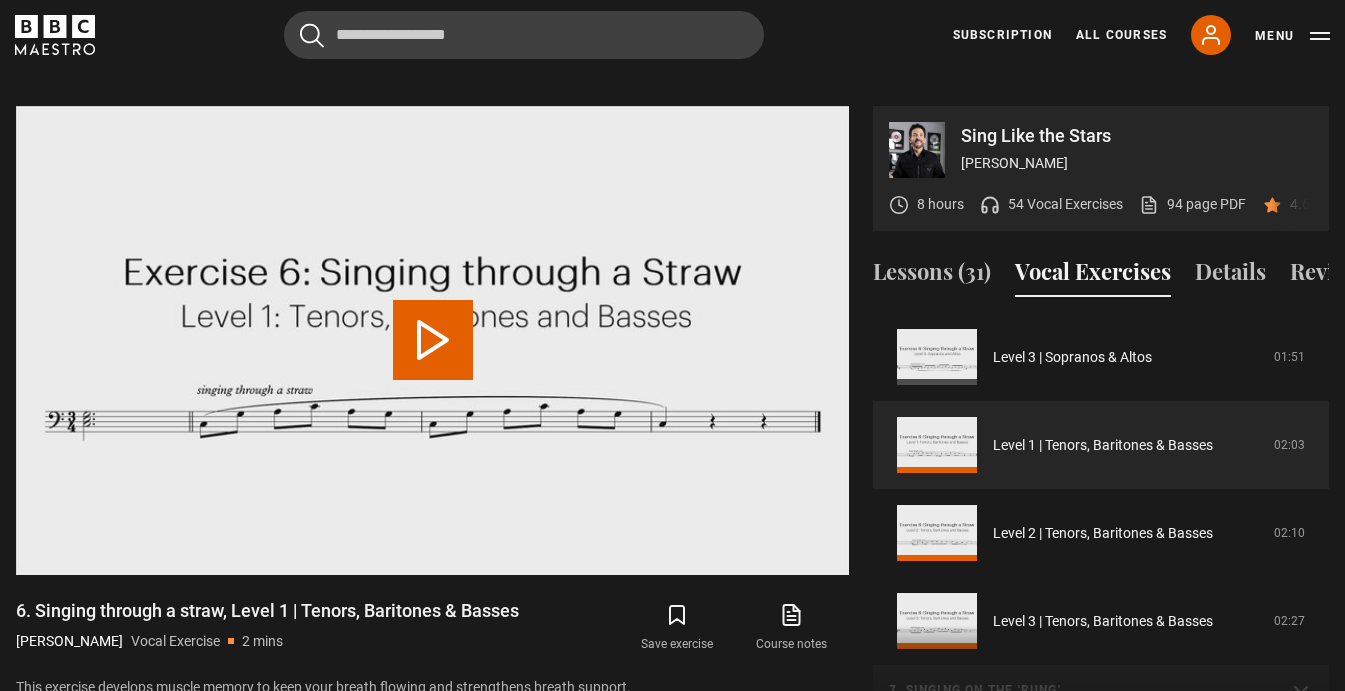 click on "Menu" at bounding box center (1292, 36) 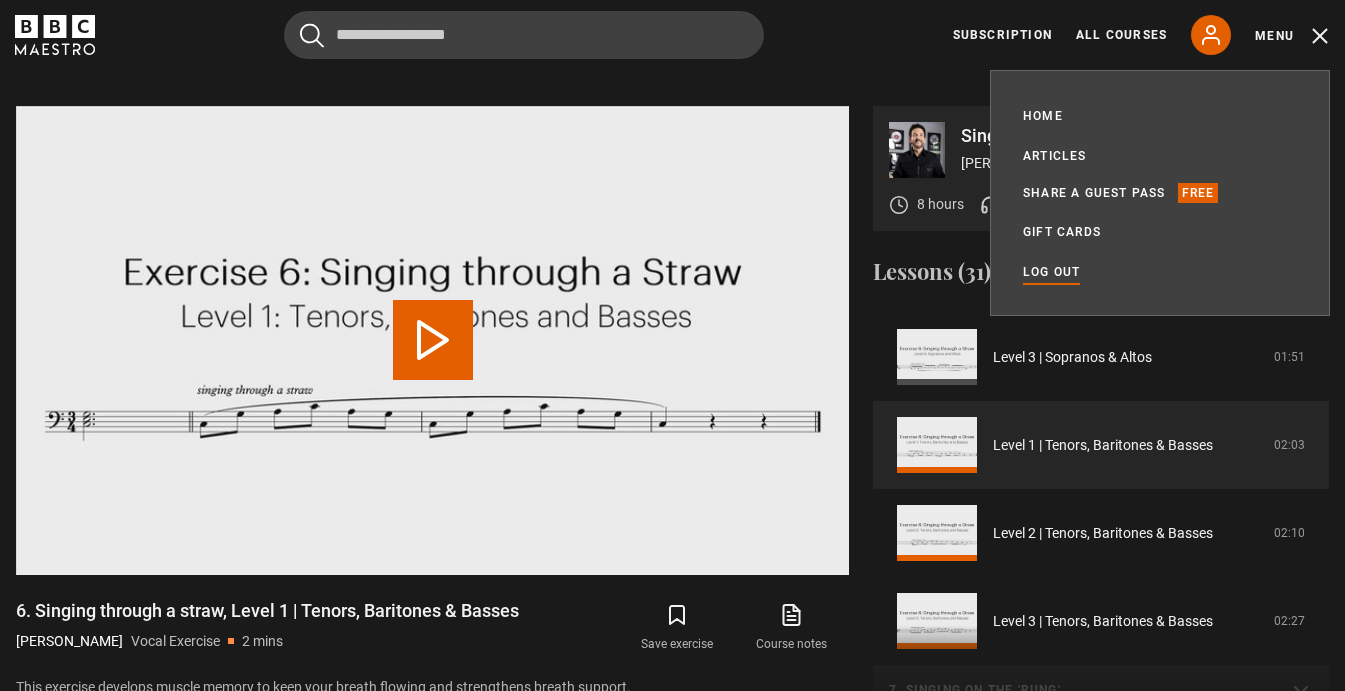 click on "Log out" at bounding box center [1051, 272] 